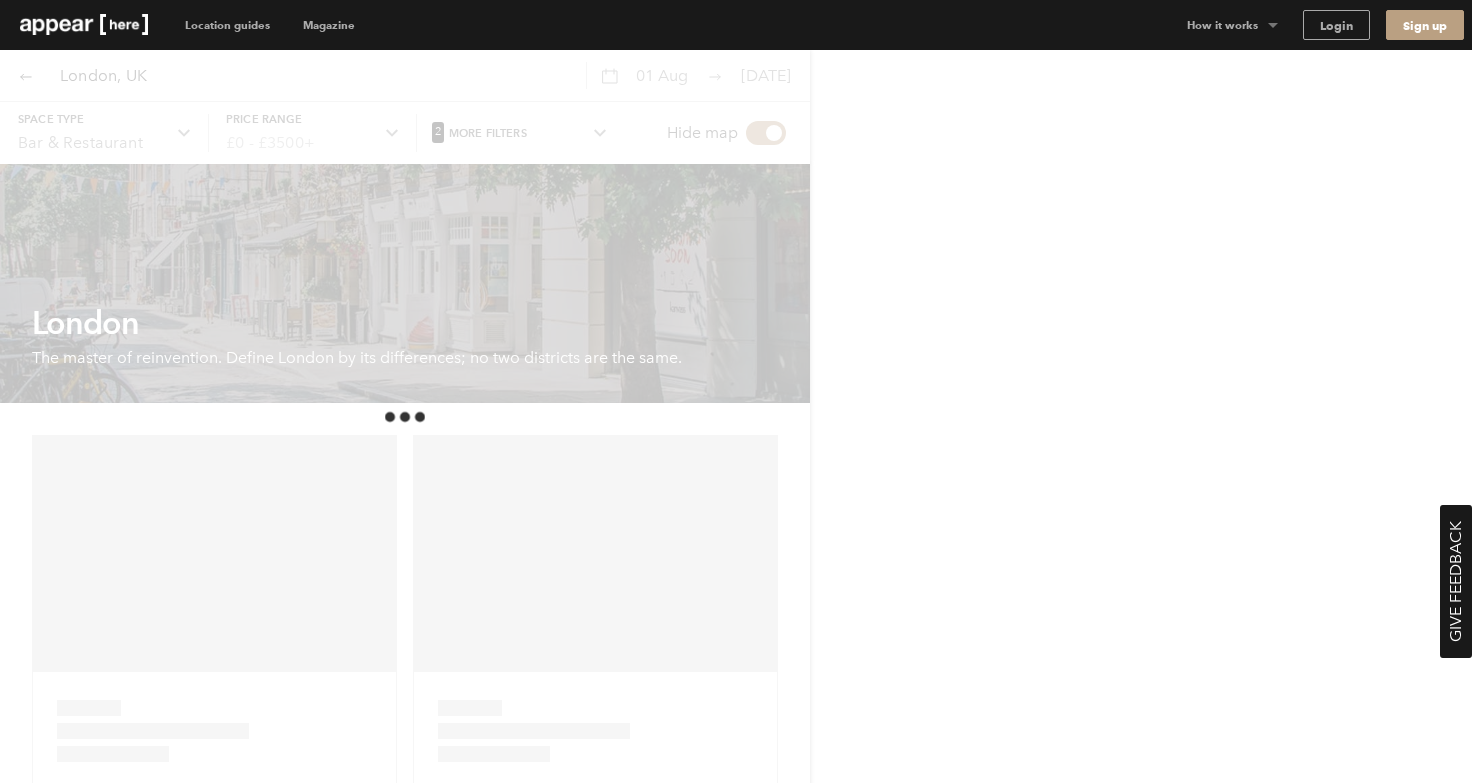 scroll, scrollTop: 0, scrollLeft: 0, axis: both 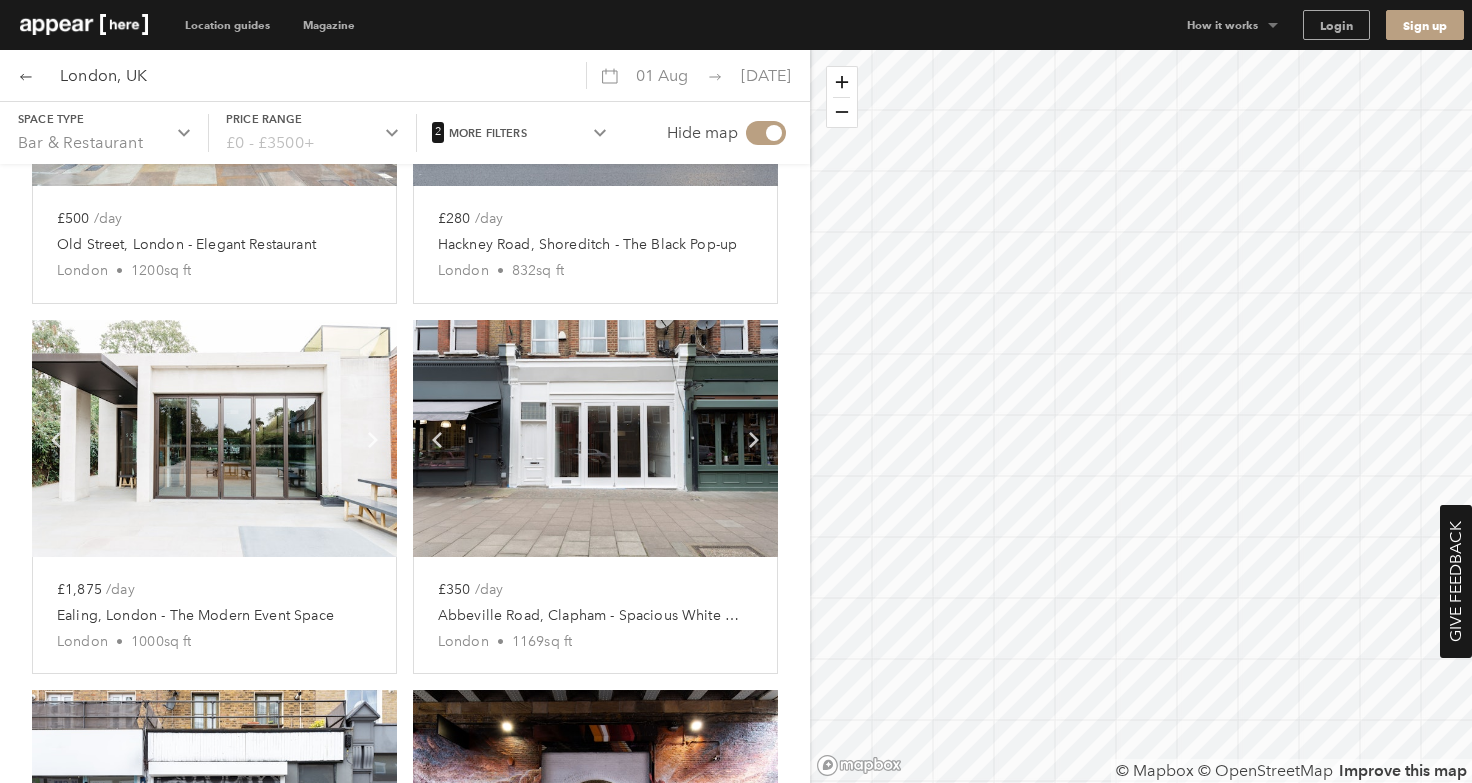 click on "[DATE]" at bounding box center [662, 75] 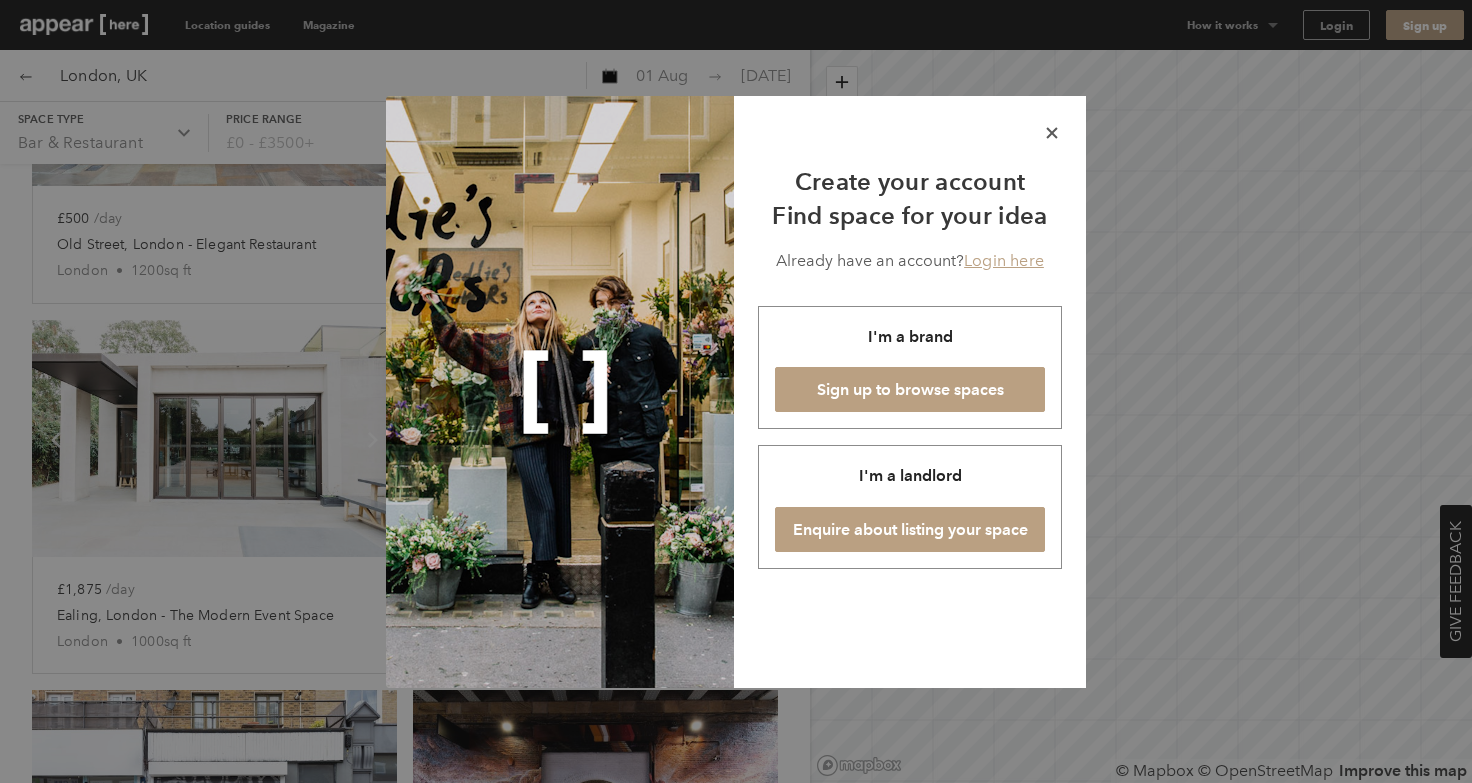 click on "Login here" at bounding box center (1004, 260) 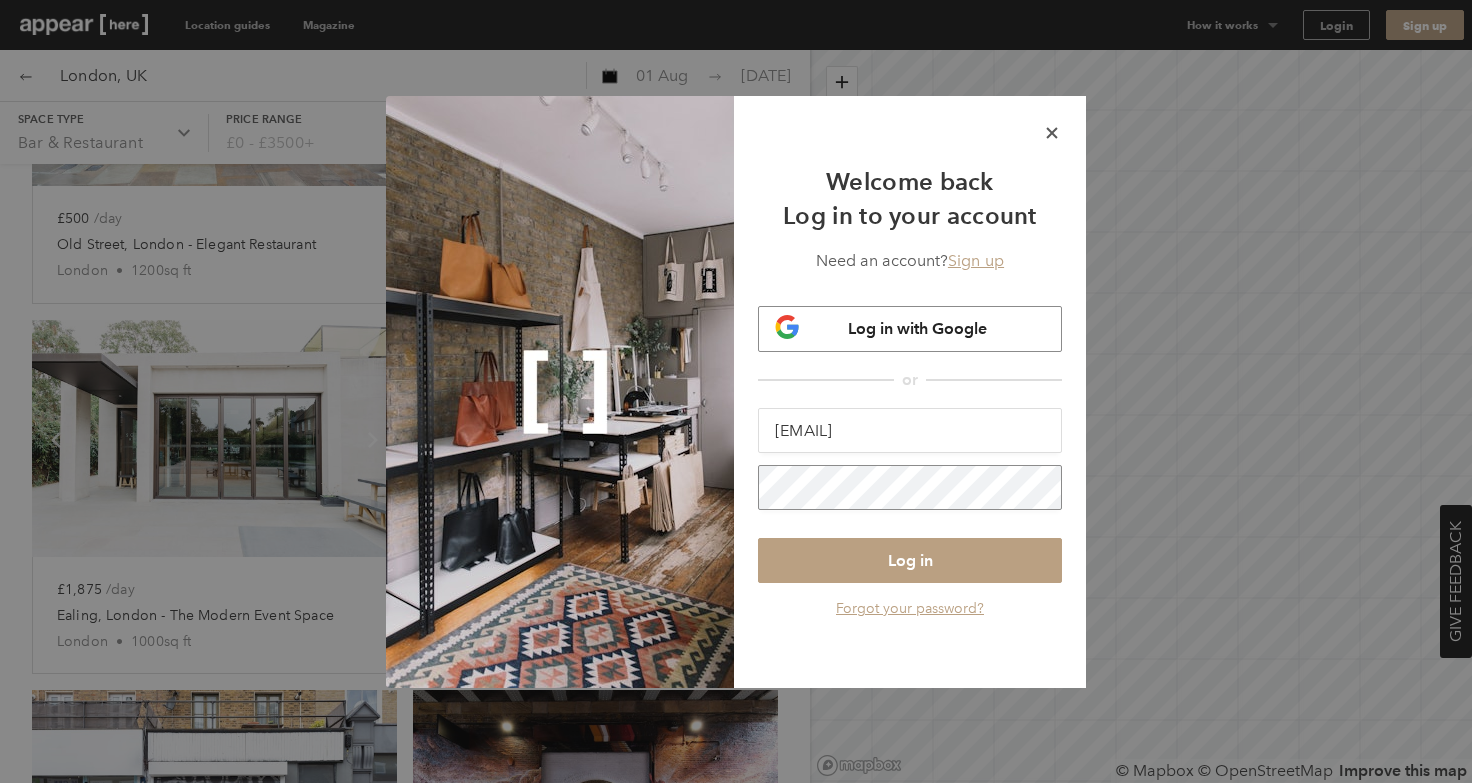 click on "Log in" at bounding box center [910, 560] 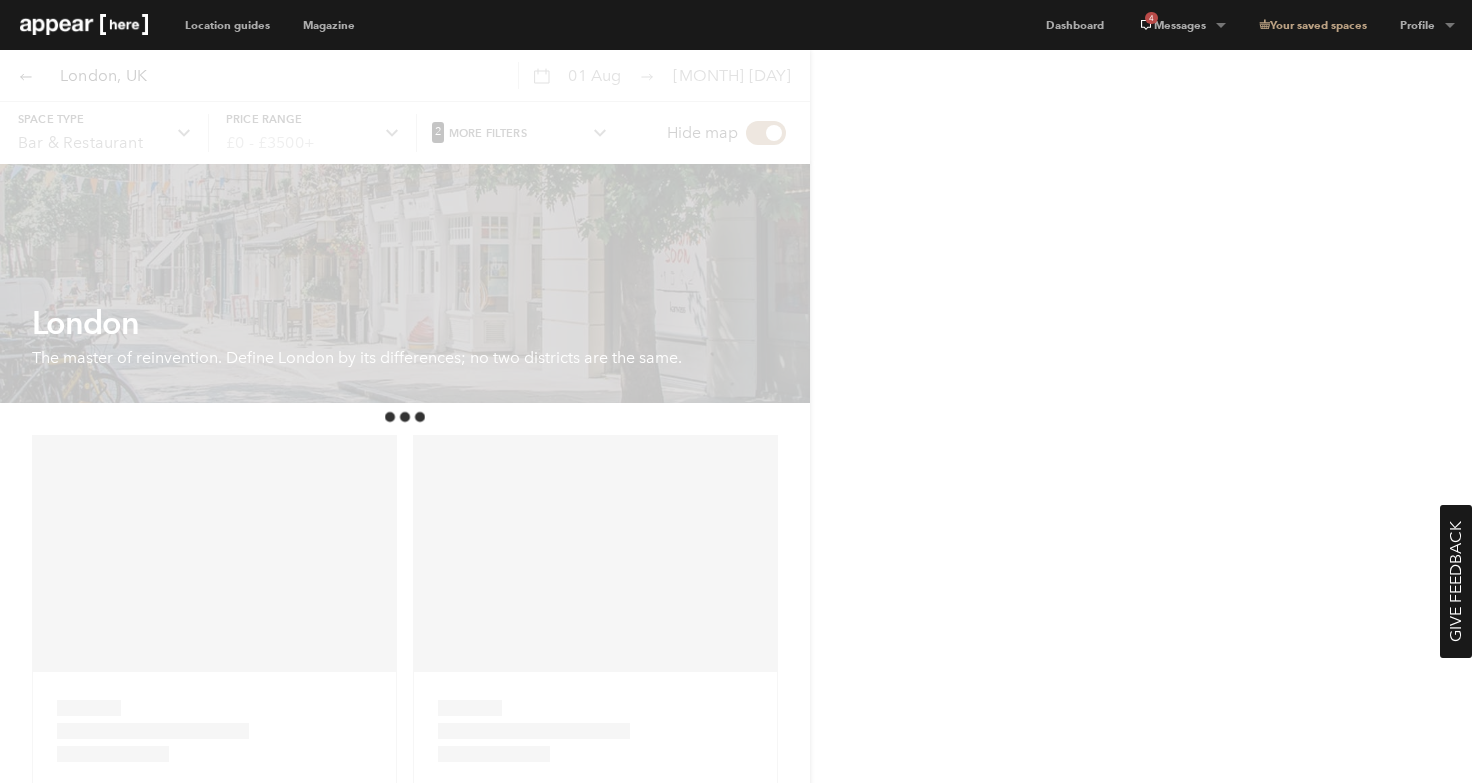 scroll, scrollTop: 0, scrollLeft: 0, axis: both 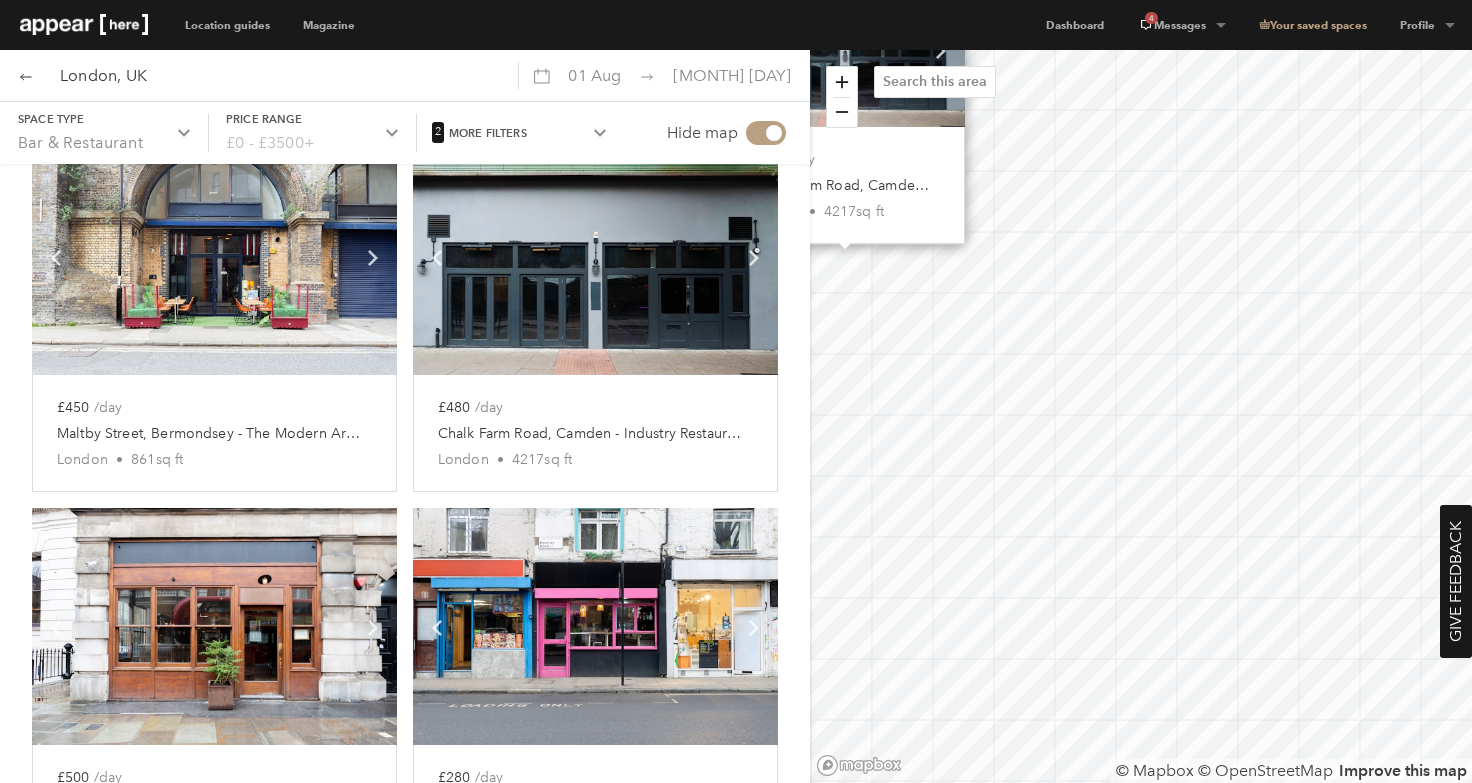click on "London, UK 01 Aug 31 Aug Space type   Bar & Restaurant Chevron-up Price range   £0 - £3500+ Chevron-up 2 More filters   Chevron-up Hide map Filters 2 Map London The master of reinvention. Define London by its differences; no two districts are the same. Explore London's districts Chevron-up Show previous slide Chevron-up Show next slide Slide 1 of 13 Soho Covent Garden Camden Shoreditch City of London Mayfair Kensington Notting Hill Hackney Brixton Bloomsbury & Fitzrovia Islington Chelsea & Fulham Chevron-up Show previous slide Chevron-up Show next slide Slide 1 of 11 £500   /day The Boathouse, Paddington – Floating Restaurant London • 200  sq ft Chevron-up Show previous slide Chevron-up Show next slide Slide 1 of 15 £250   /day Stockwell Street, Greenwich – Two Floor Victorian Tavern London • 600  sq ft Chevron-up Show previous slide Chevron-up Show next slide Slide 1 of 7 £150   /day Spitalfields - The Underground Kitchen London • 270  sq ft Chevron-up Show previous slide Chevron-up £200" at bounding box center [736, 2207] 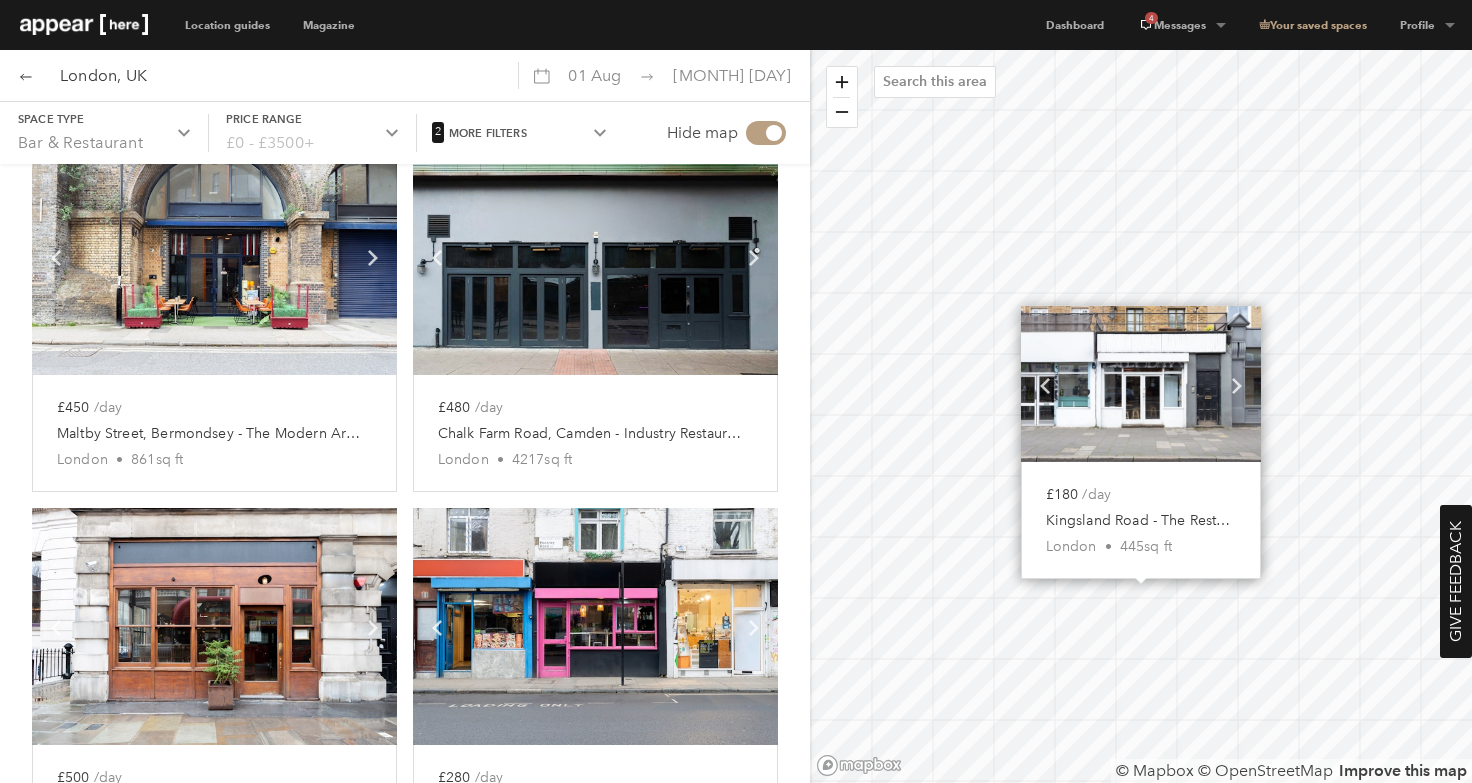 click at bounding box center [1141, 384] 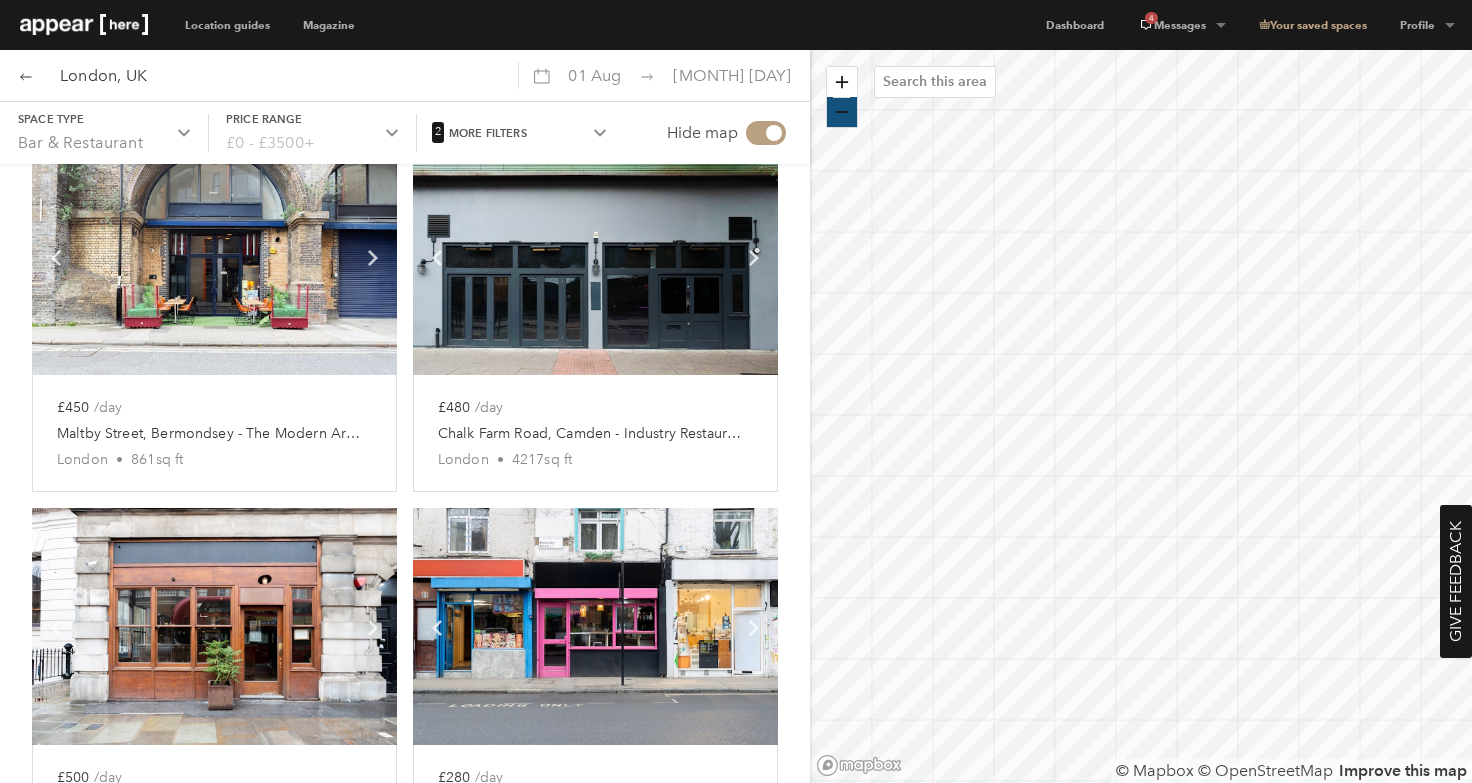 click on "Artboard Copy" at bounding box center [842, 112] 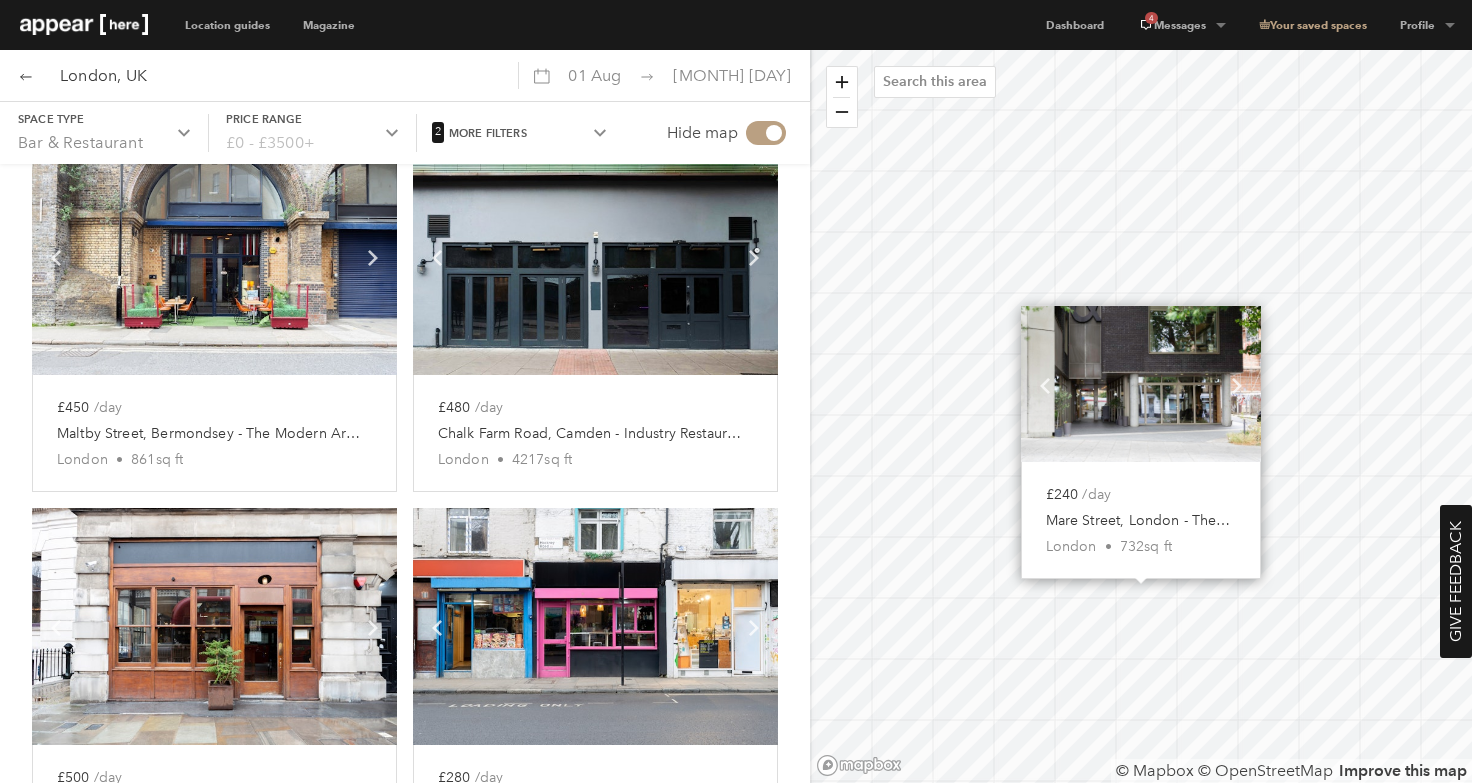 click on "£240   /day Mare Street, London - The Modern F&B Space London • 732  sq ft" at bounding box center [1141, 520] 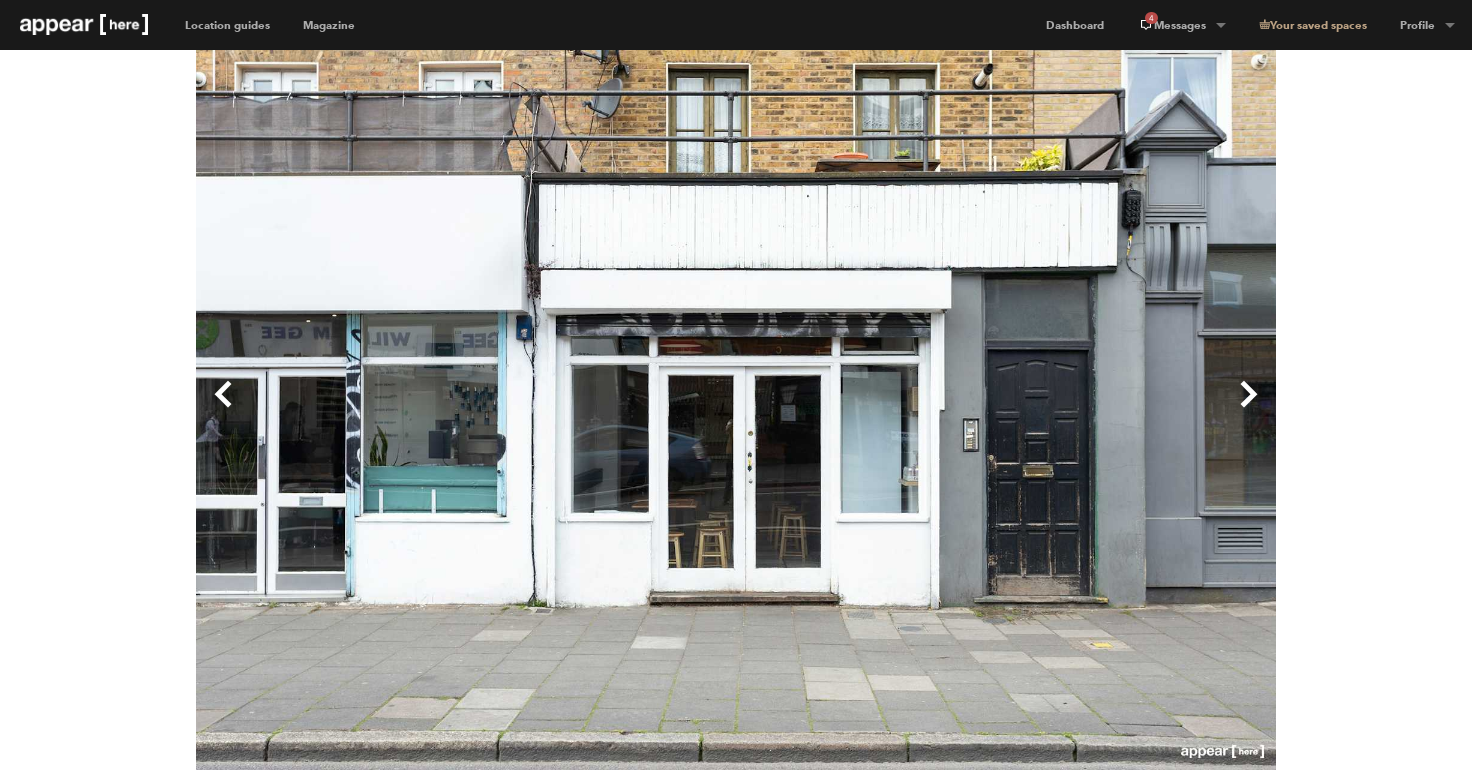 scroll, scrollTop: 0, scrollLeft: 0, axis: both 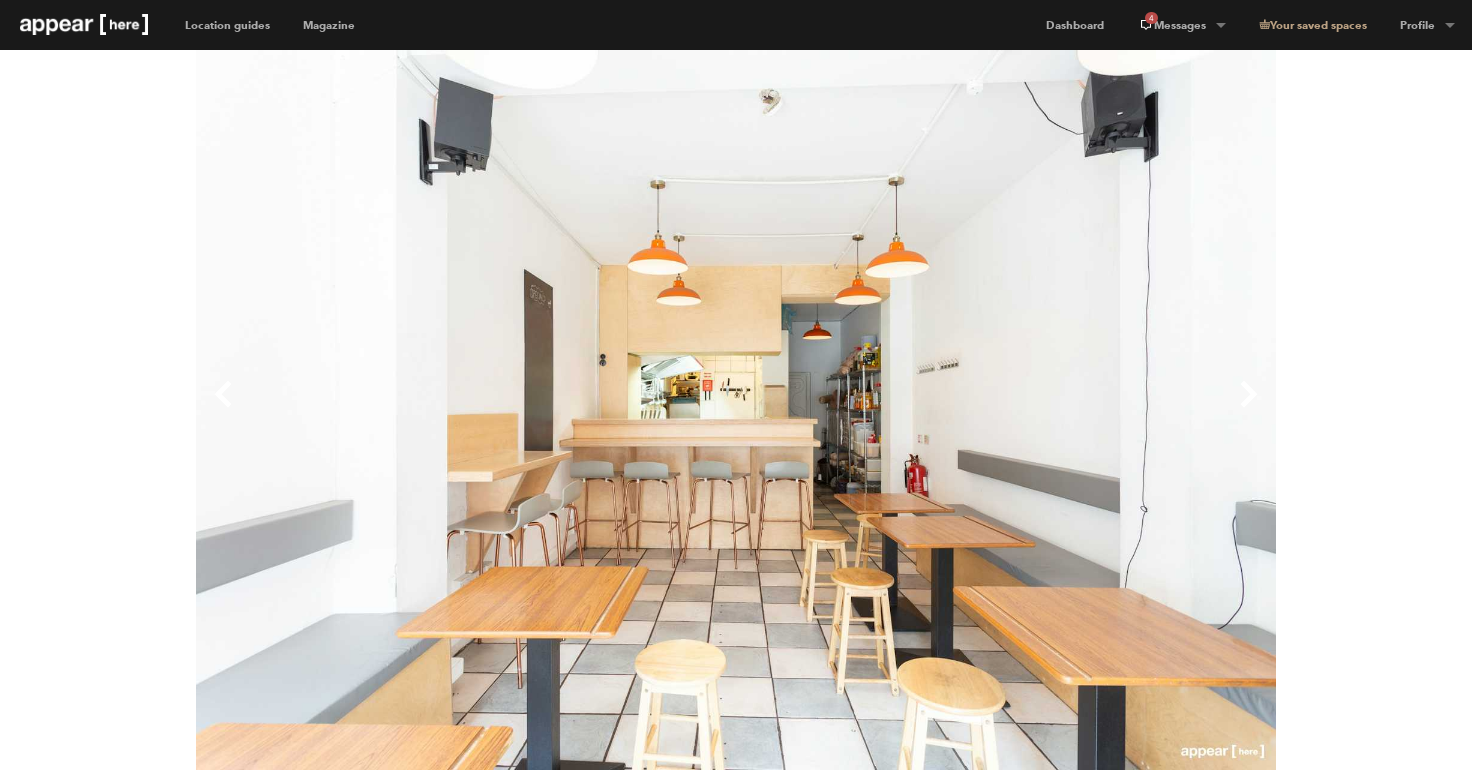 click on "Next" at bounding box center [1006, 410] 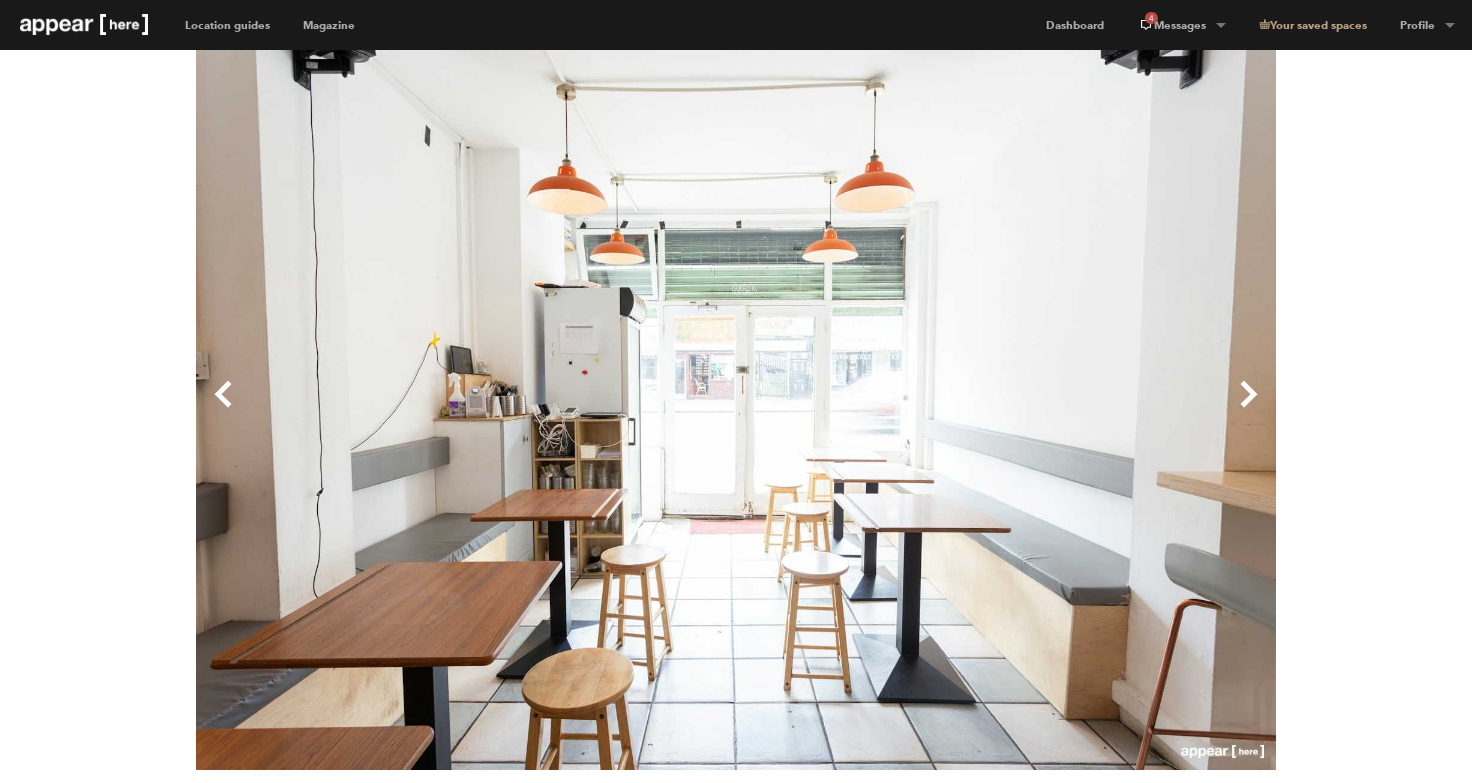 click on "Next" at bounding box center [1006, 410] 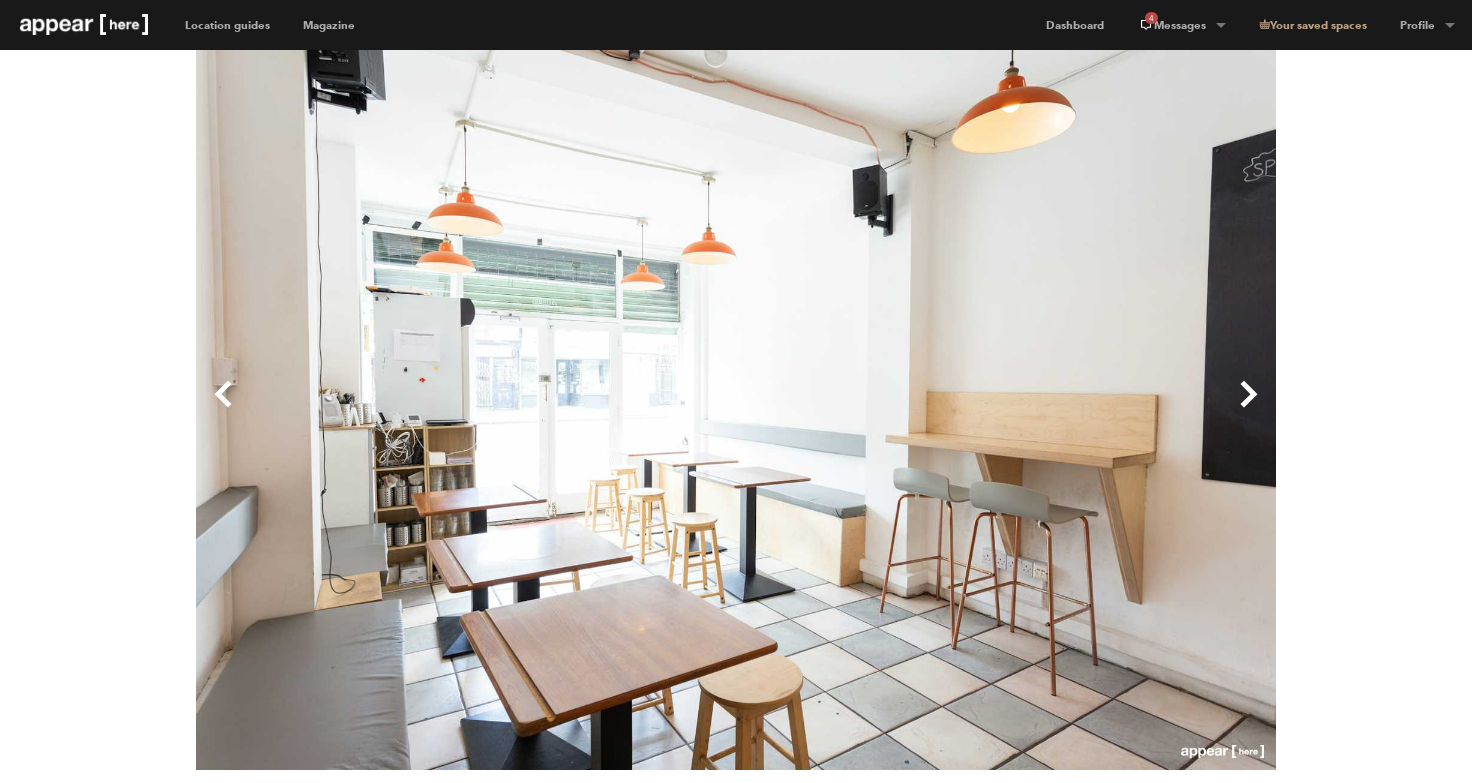 click on "Next" at bounding box center [1006, 410] 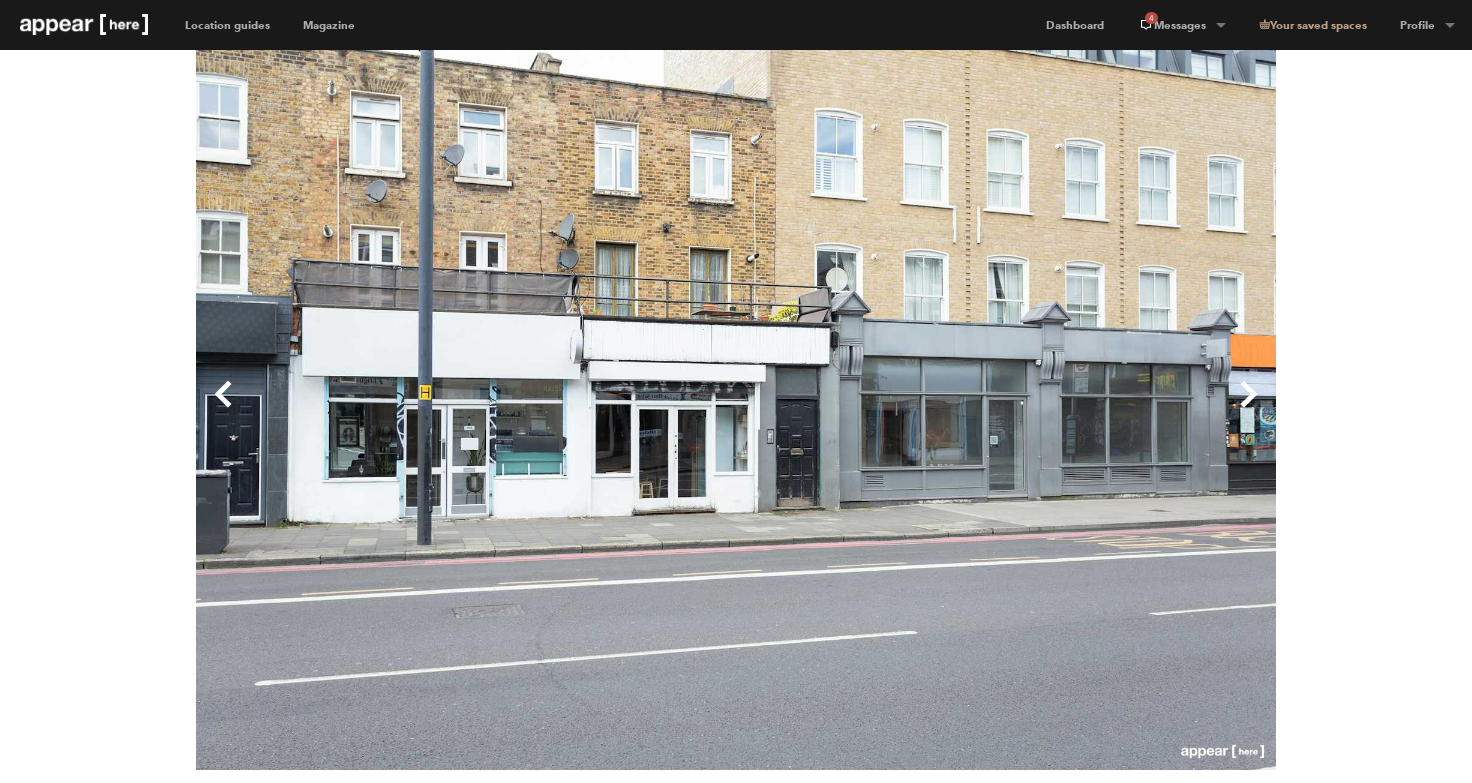 click on "Next" at bounding box center [1006, 410] 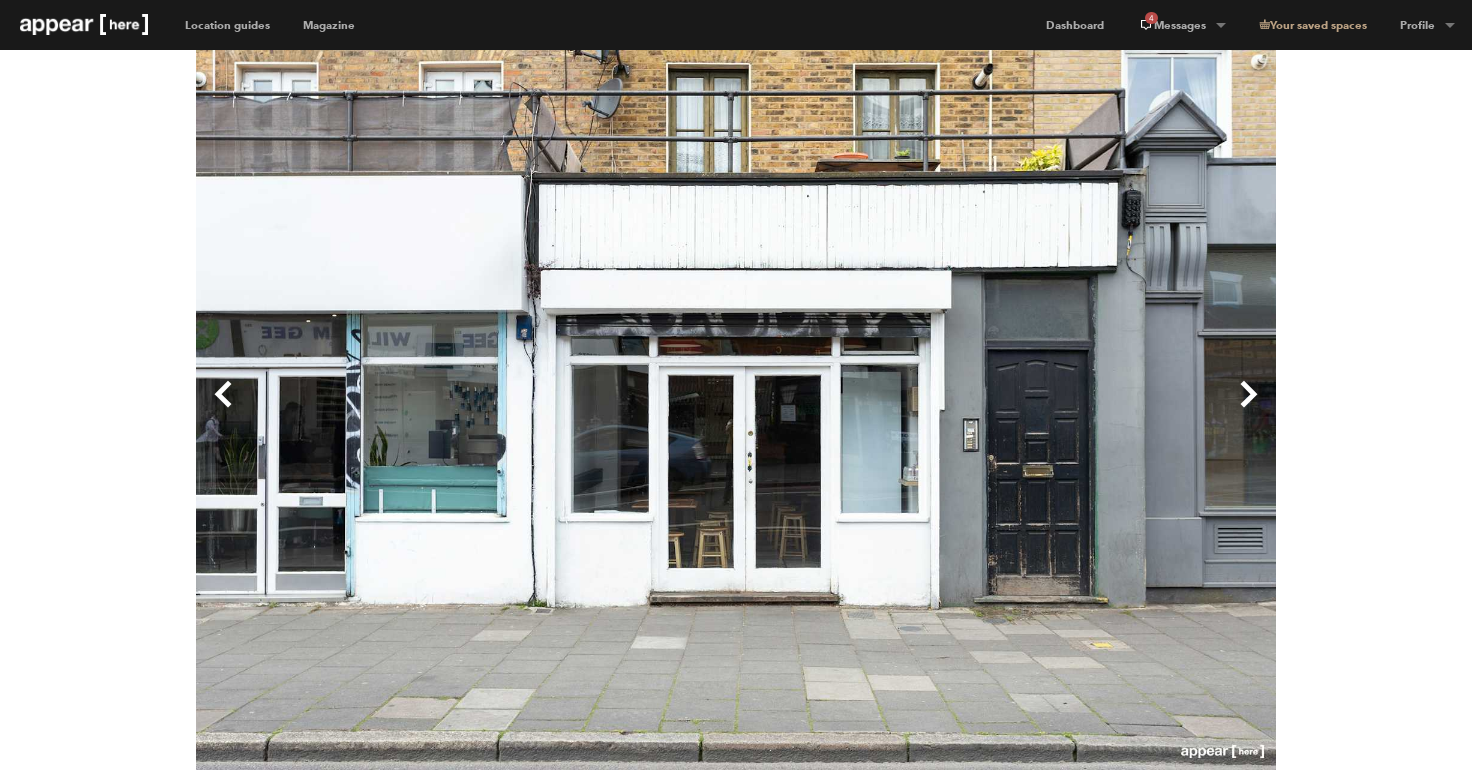 click on "Next" at bounding box center [1006, 410] 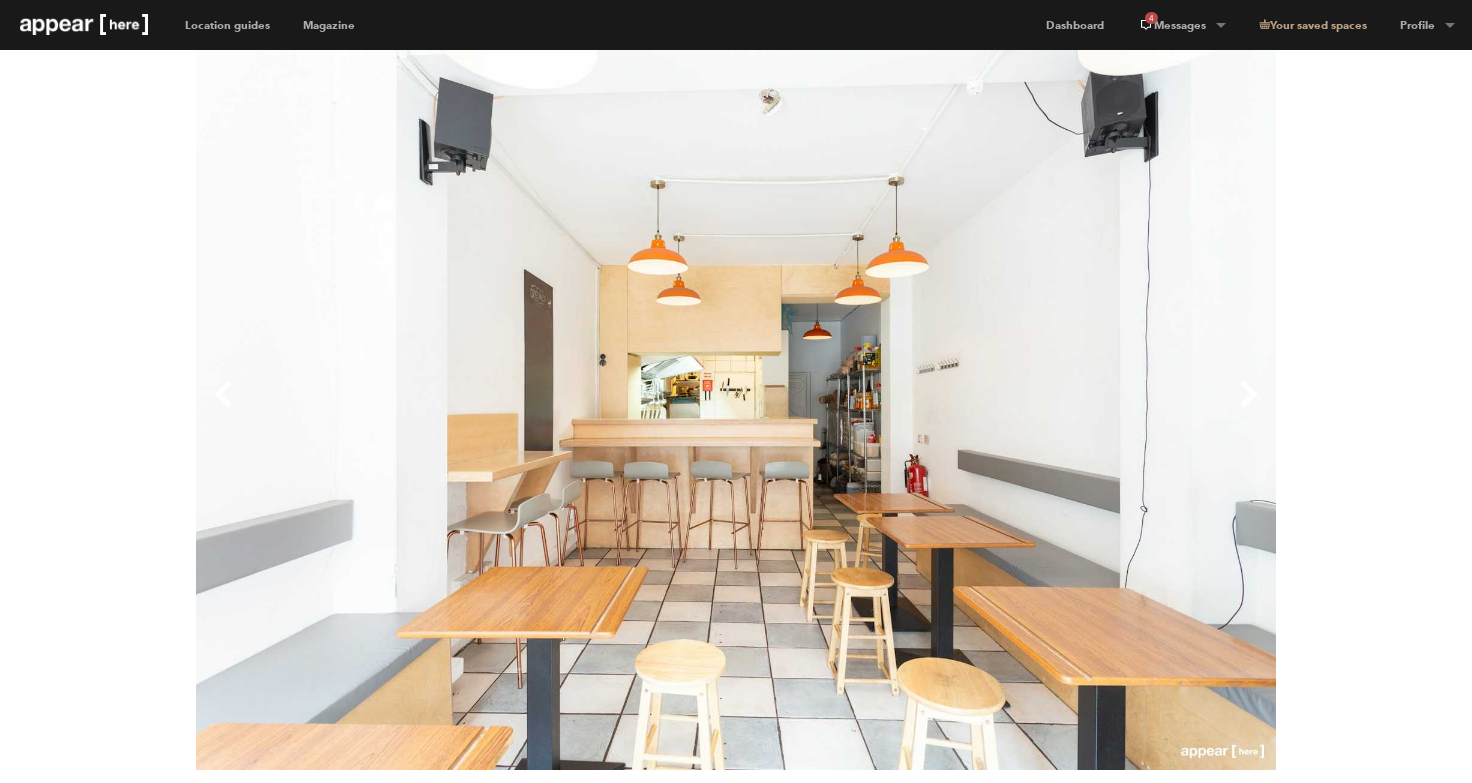 click on "Next" at bounding box center [1006, 410] 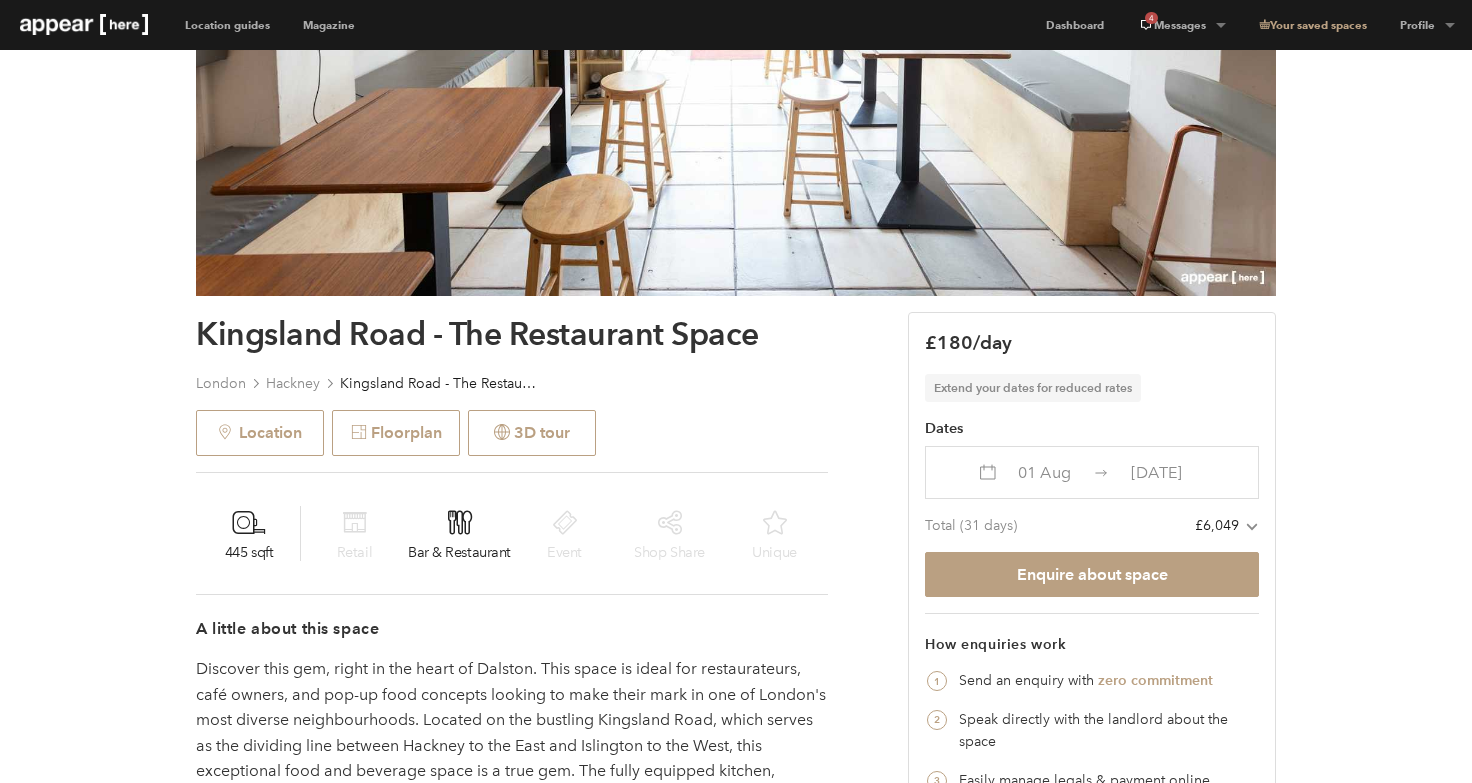 scroll, scrollTop: 479, scrollLeft: 0, axis: vertical 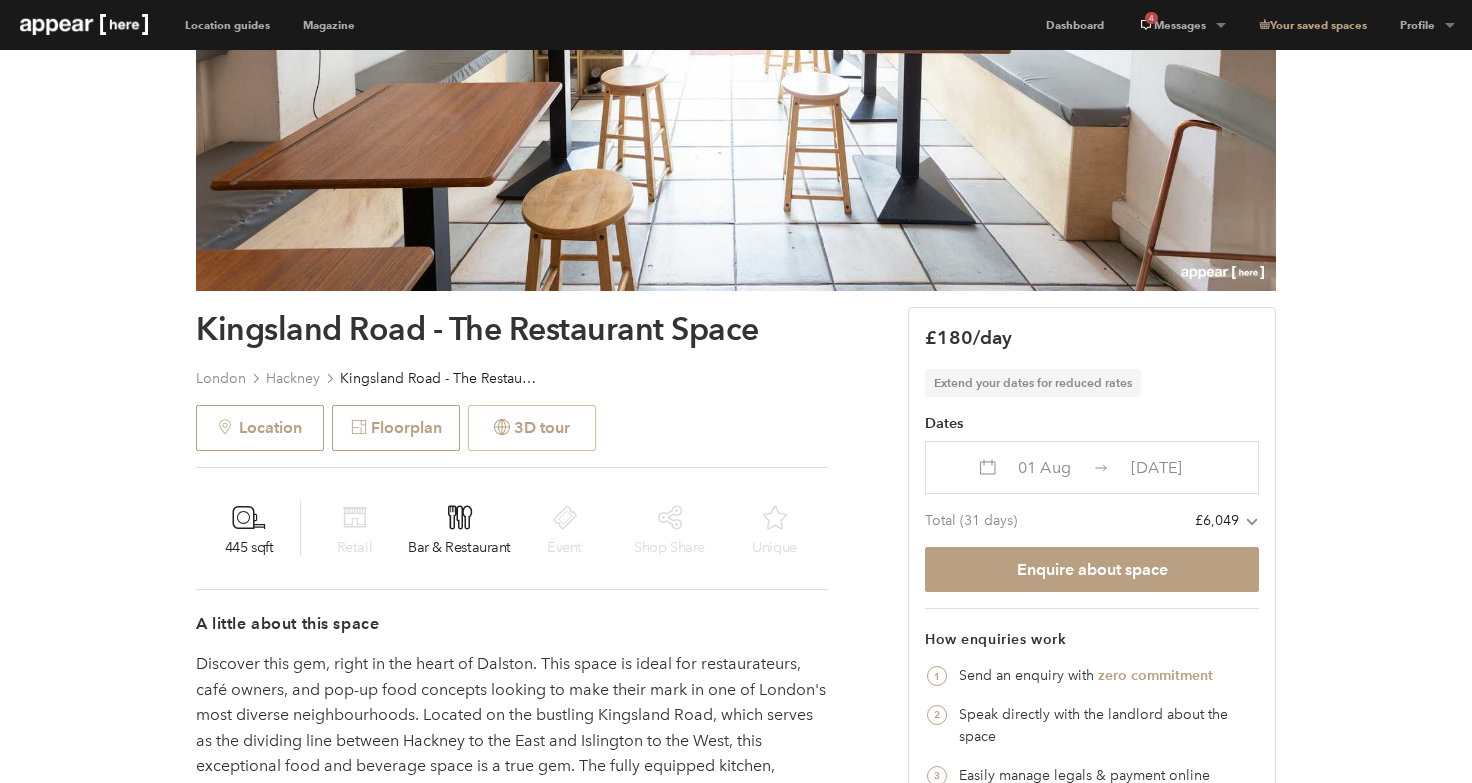 click on "3D tour" at bounding box center (532, 428) 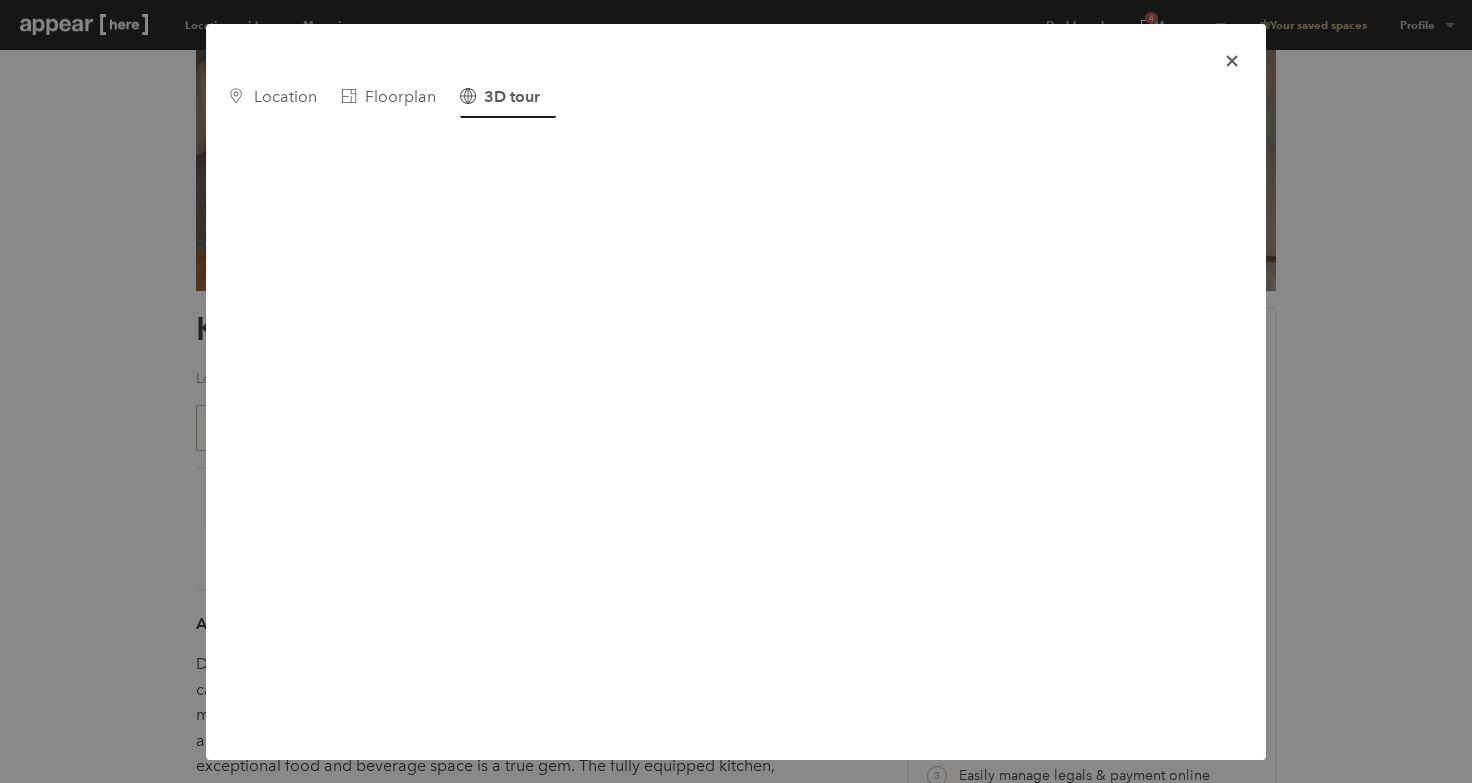 scroll, scrollTop: 0, scrollLeft: 0, axis: both 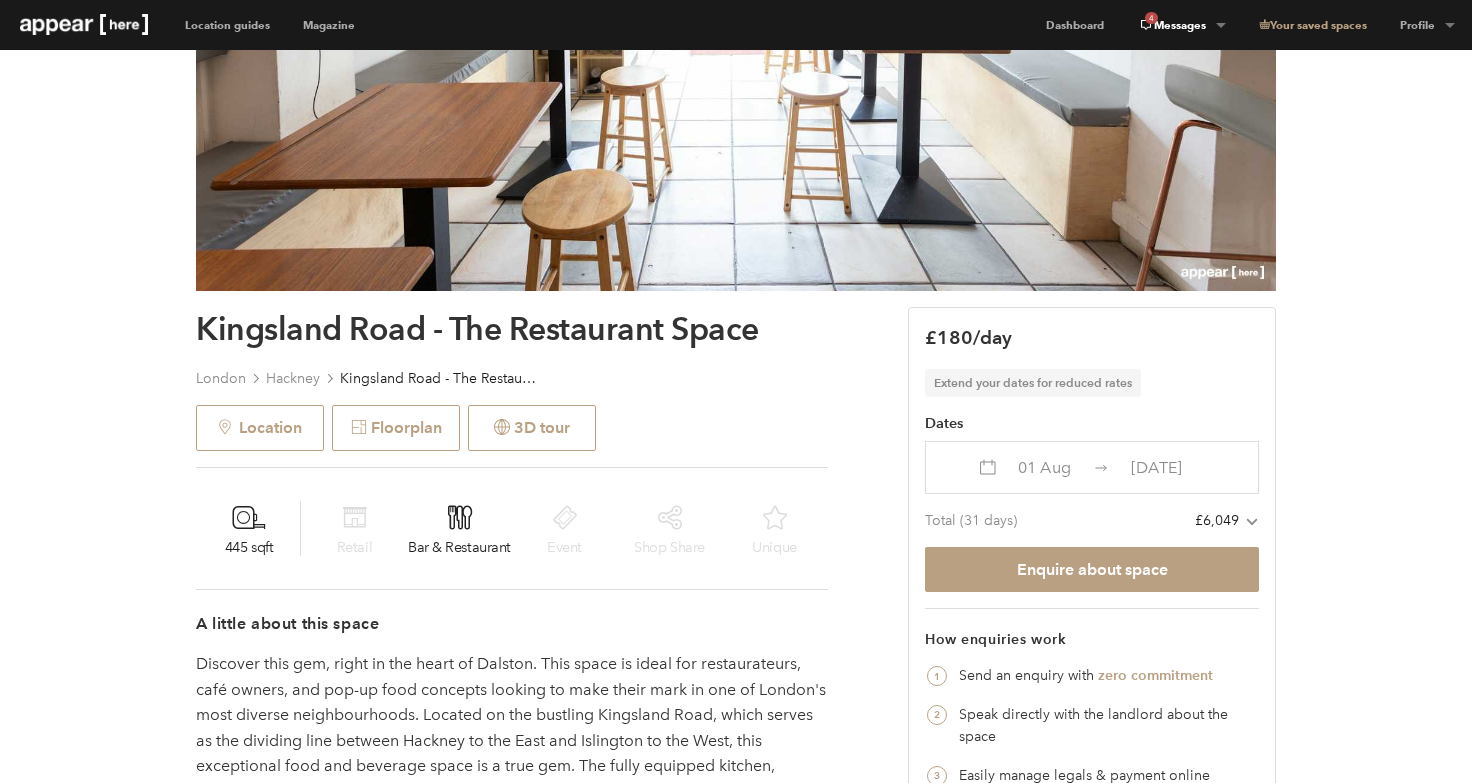 click at bounding box center (1146, 25) 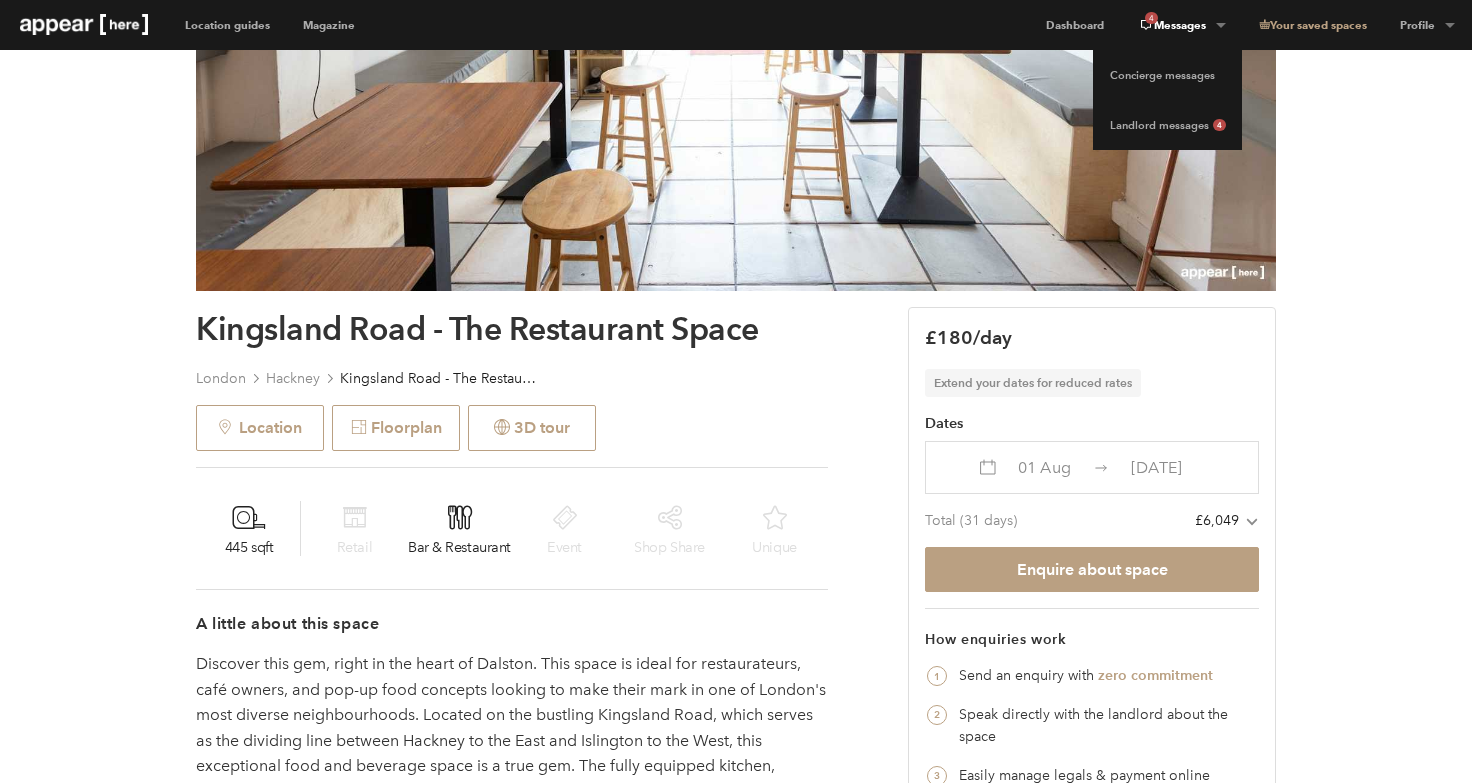 scroll, scrollTop: 0, scrollLeft: 0, axis: both 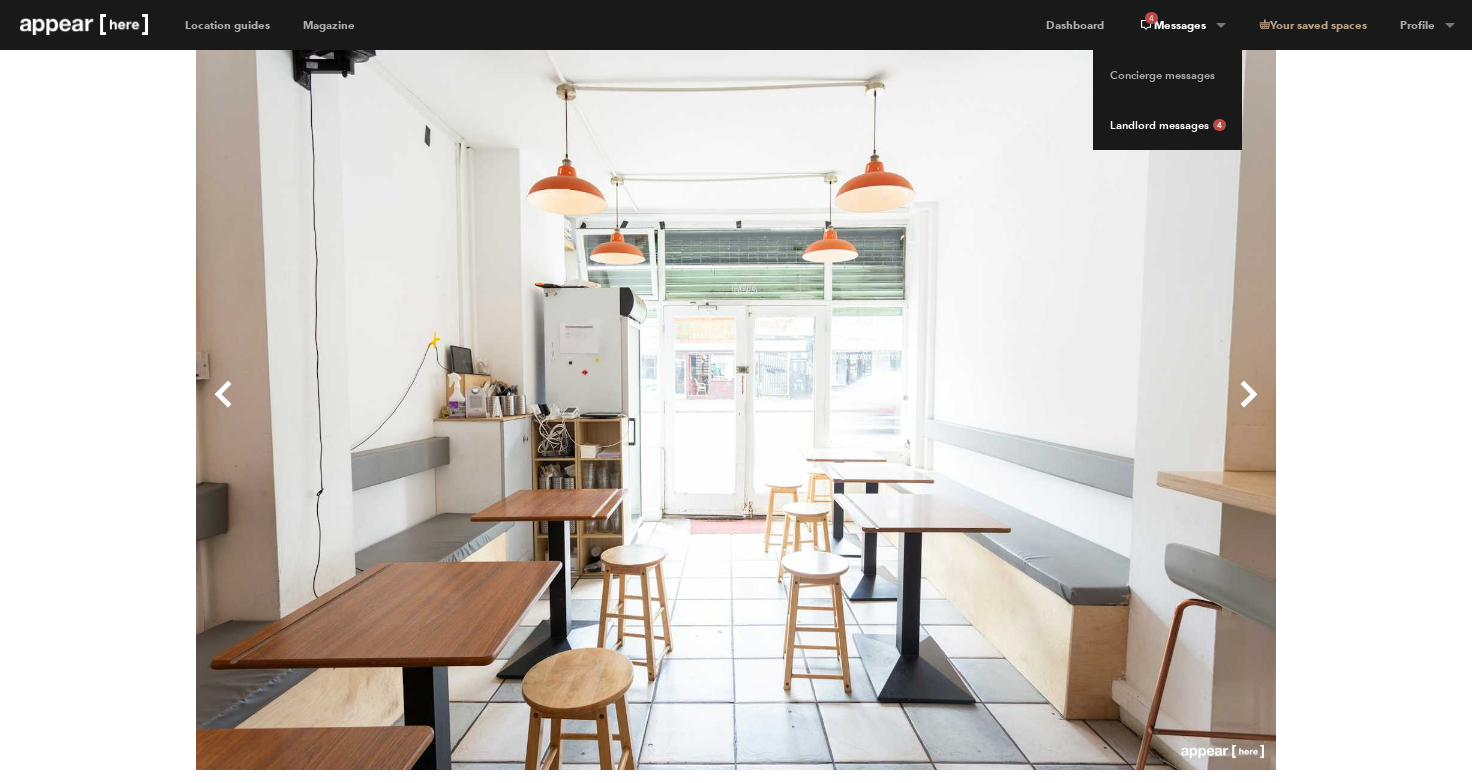 click on "Landlord messages
4" at bounding box center (1167, 125) 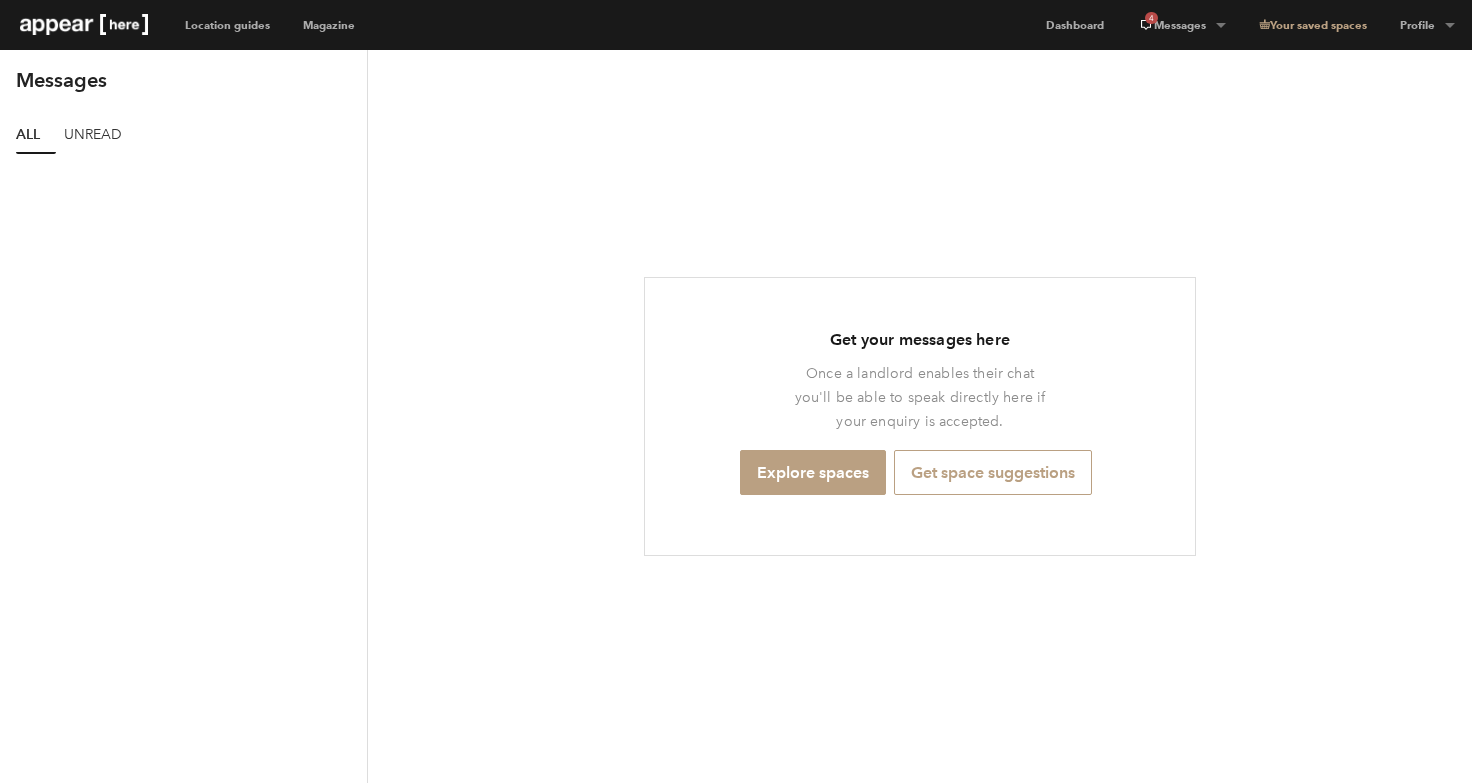 scroll, scrollTop: 0, scrollLeft: 0, axis: both 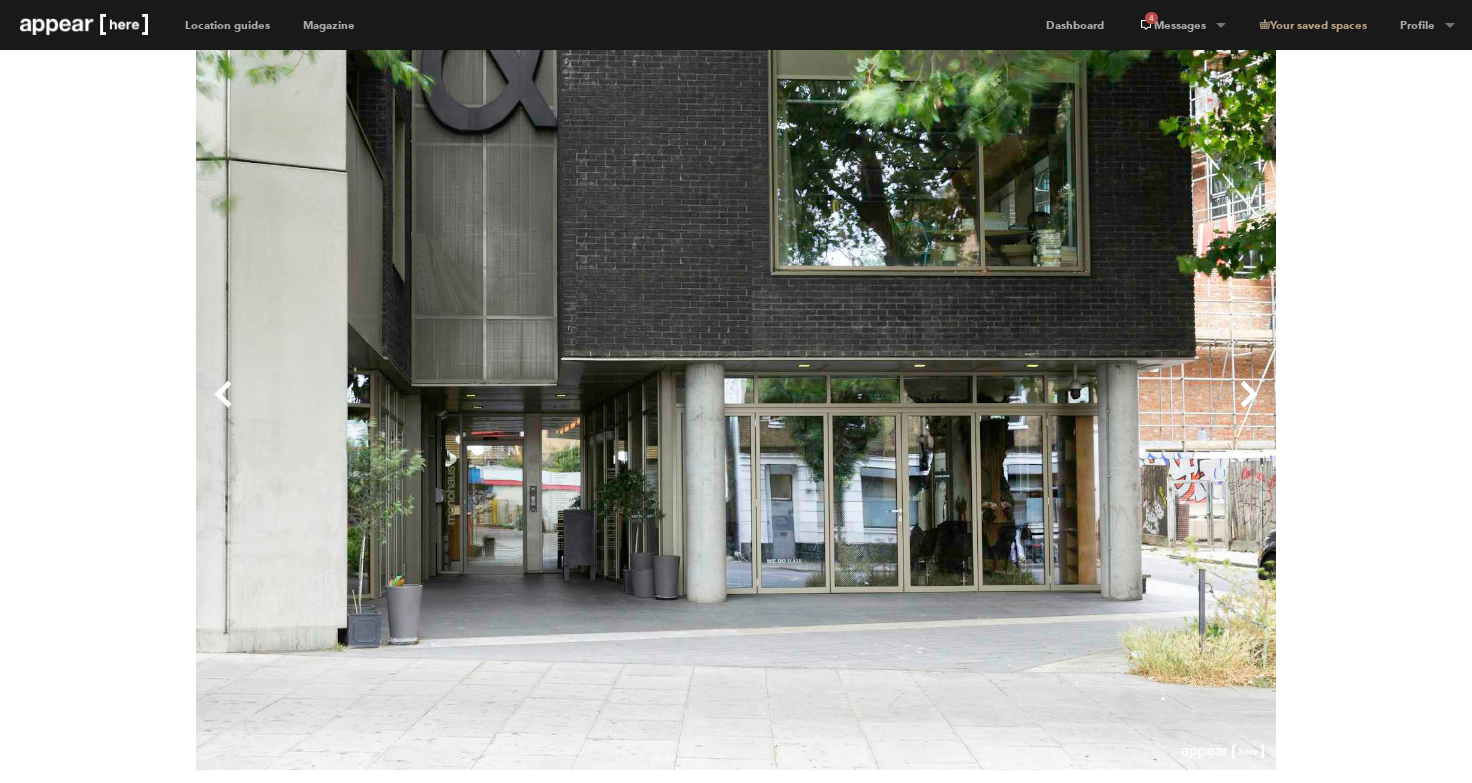 click on "Next" at bounding box center [1006, 410] 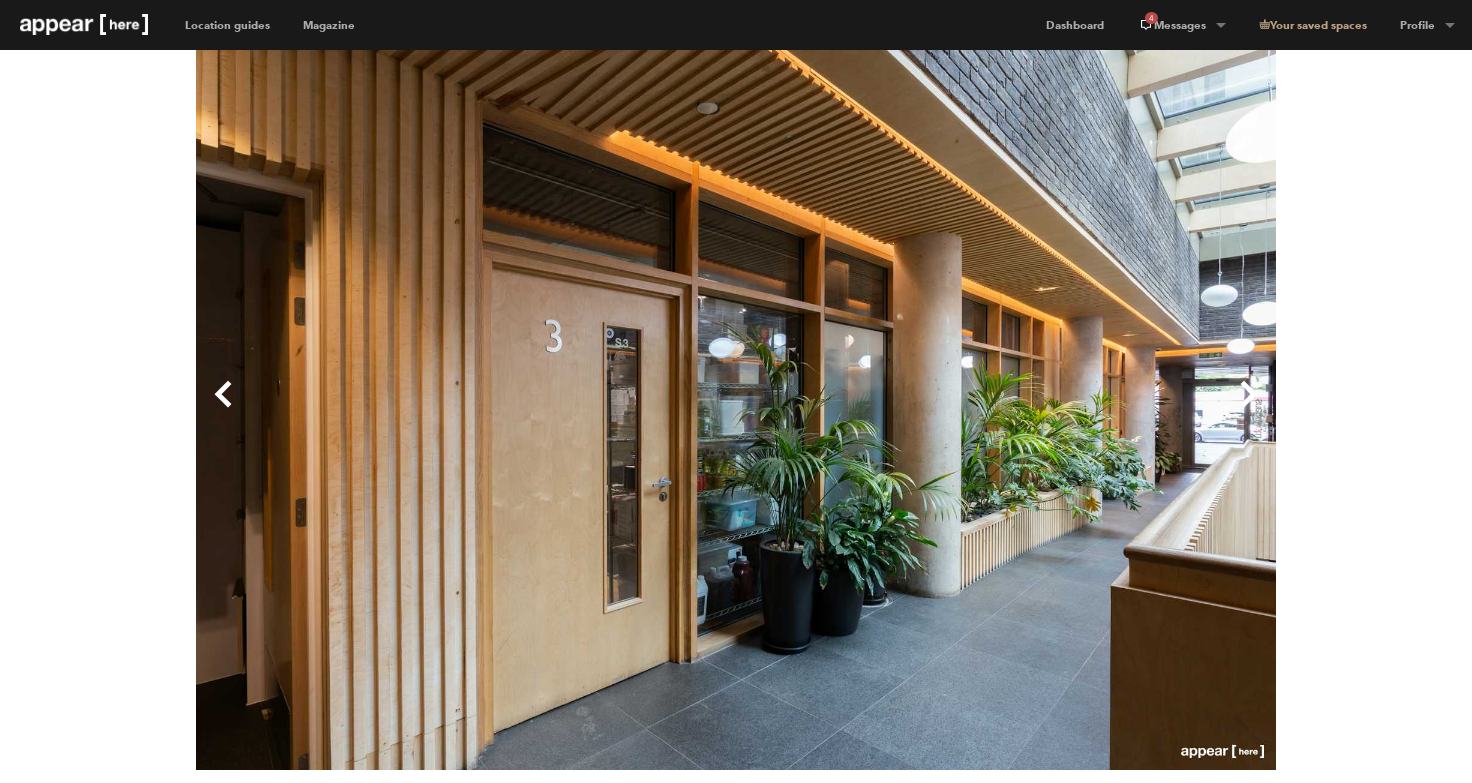 click on "Next" at bounding box center [1006, 410] 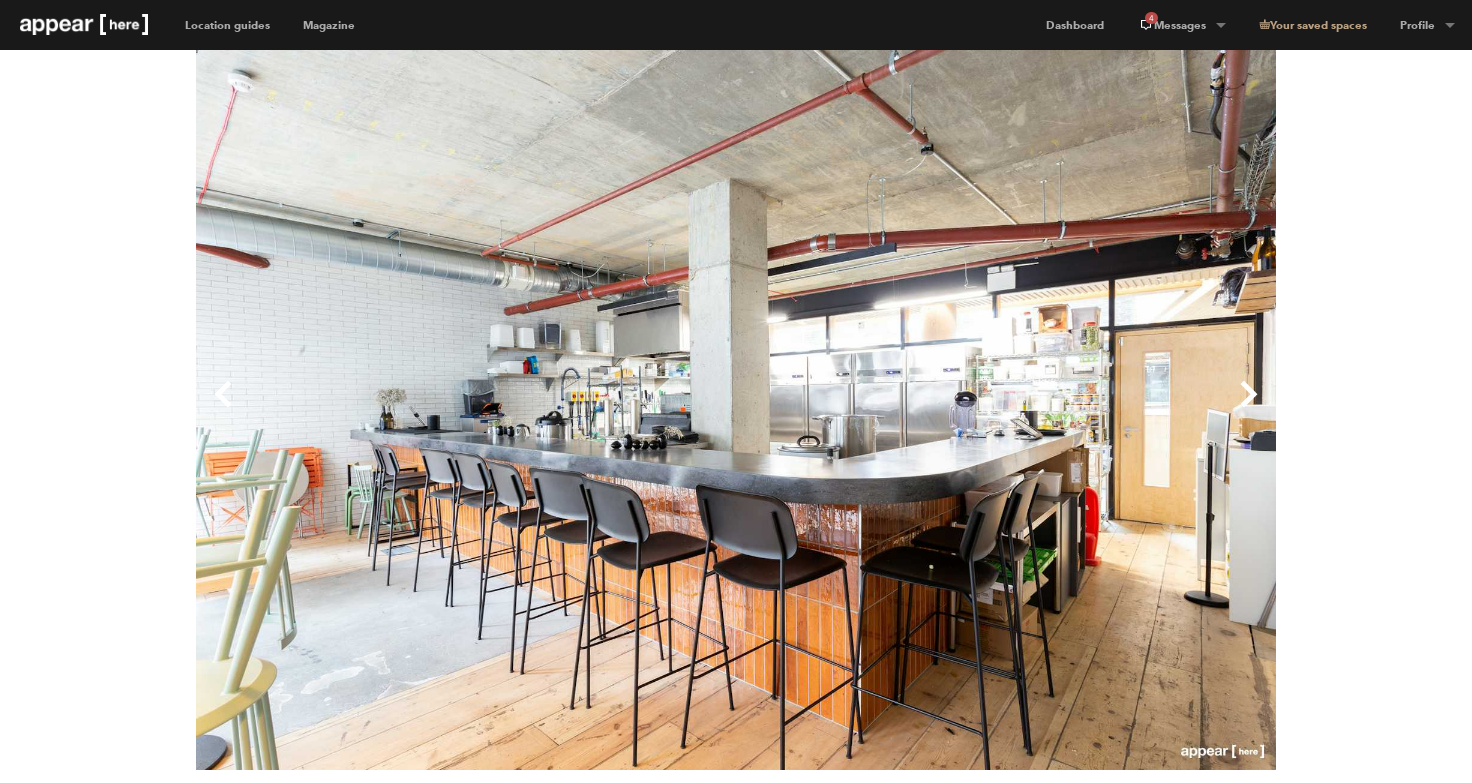 click on "Next" at bounding box center [1006, 410] 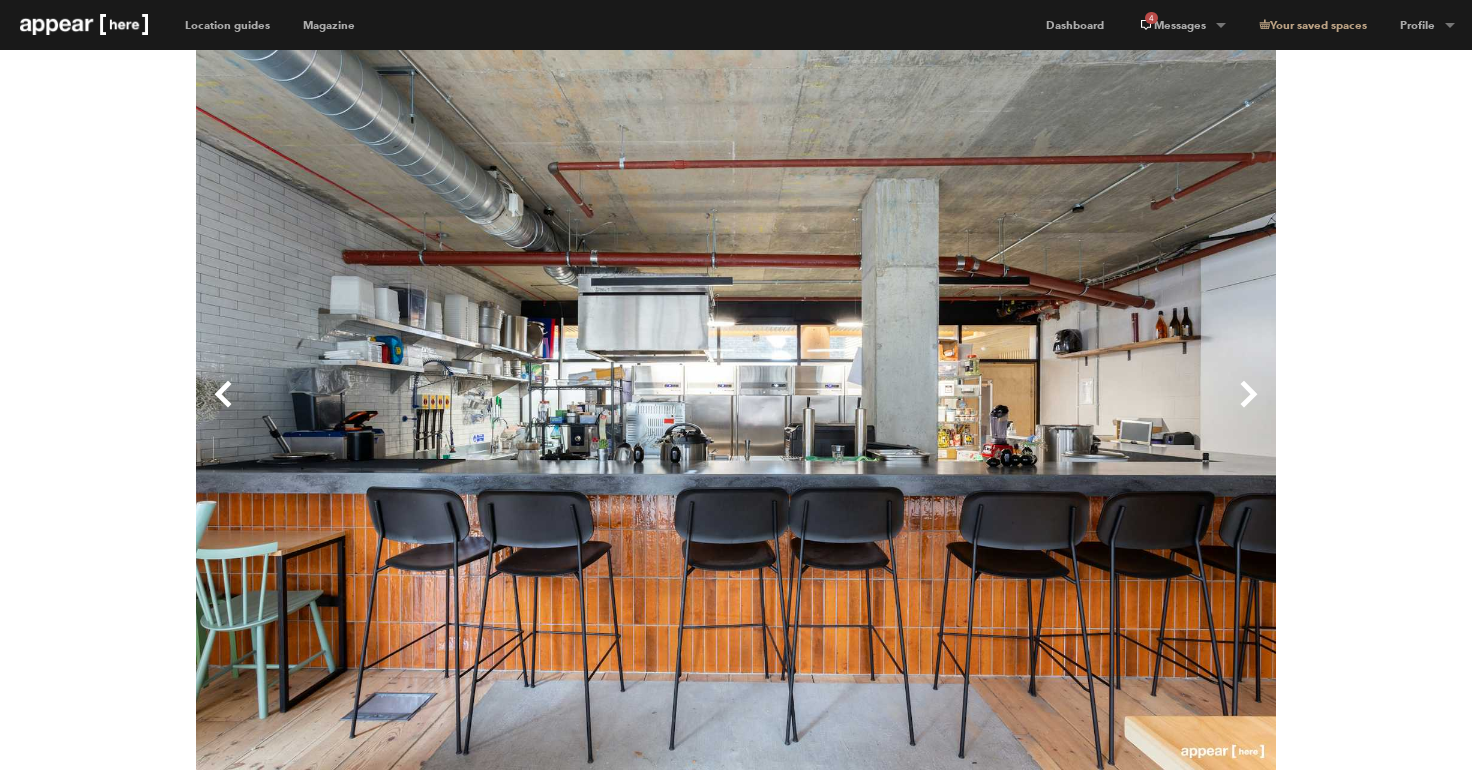 click on "Next" at bounding box center [1006, 410] 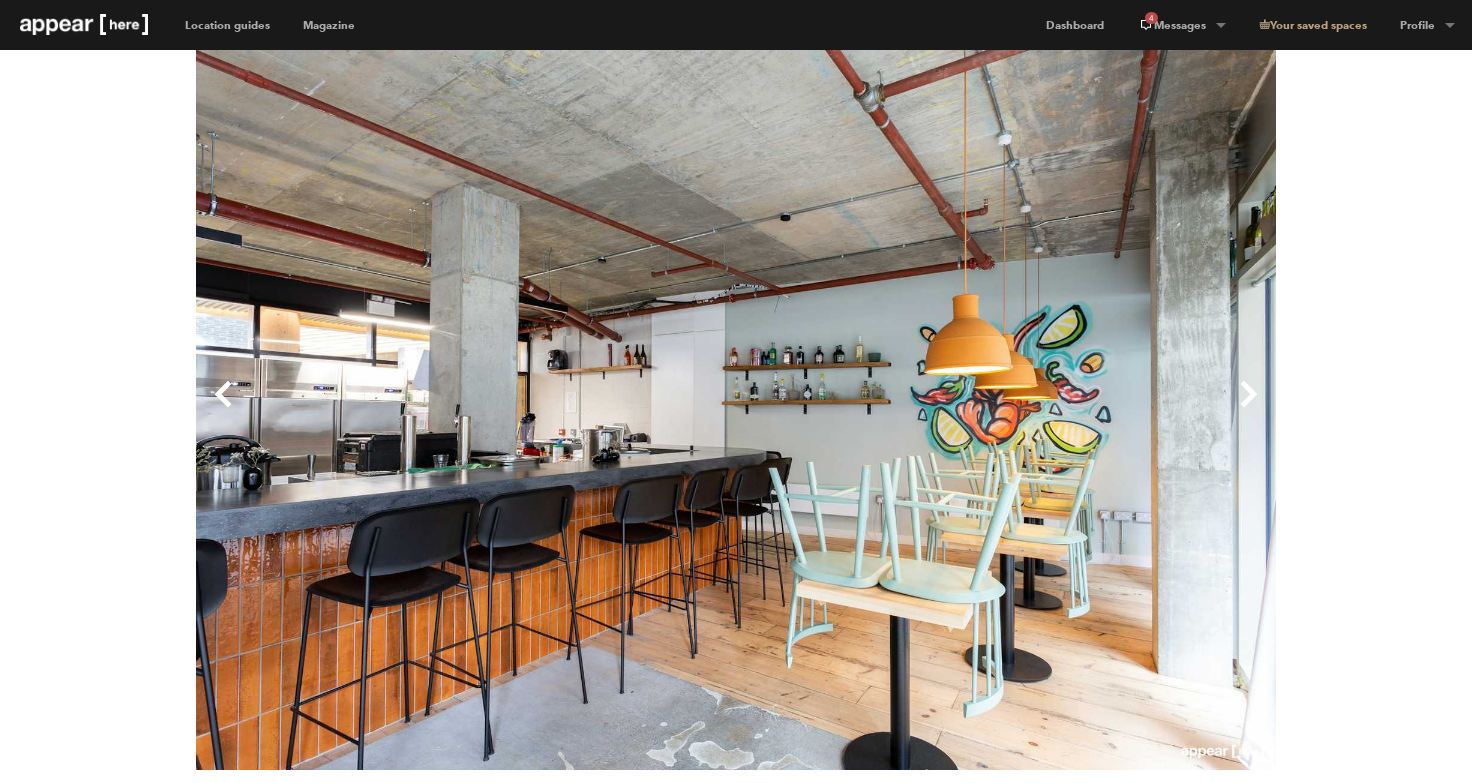 click on "Next" at bounding box center [1006, 410] 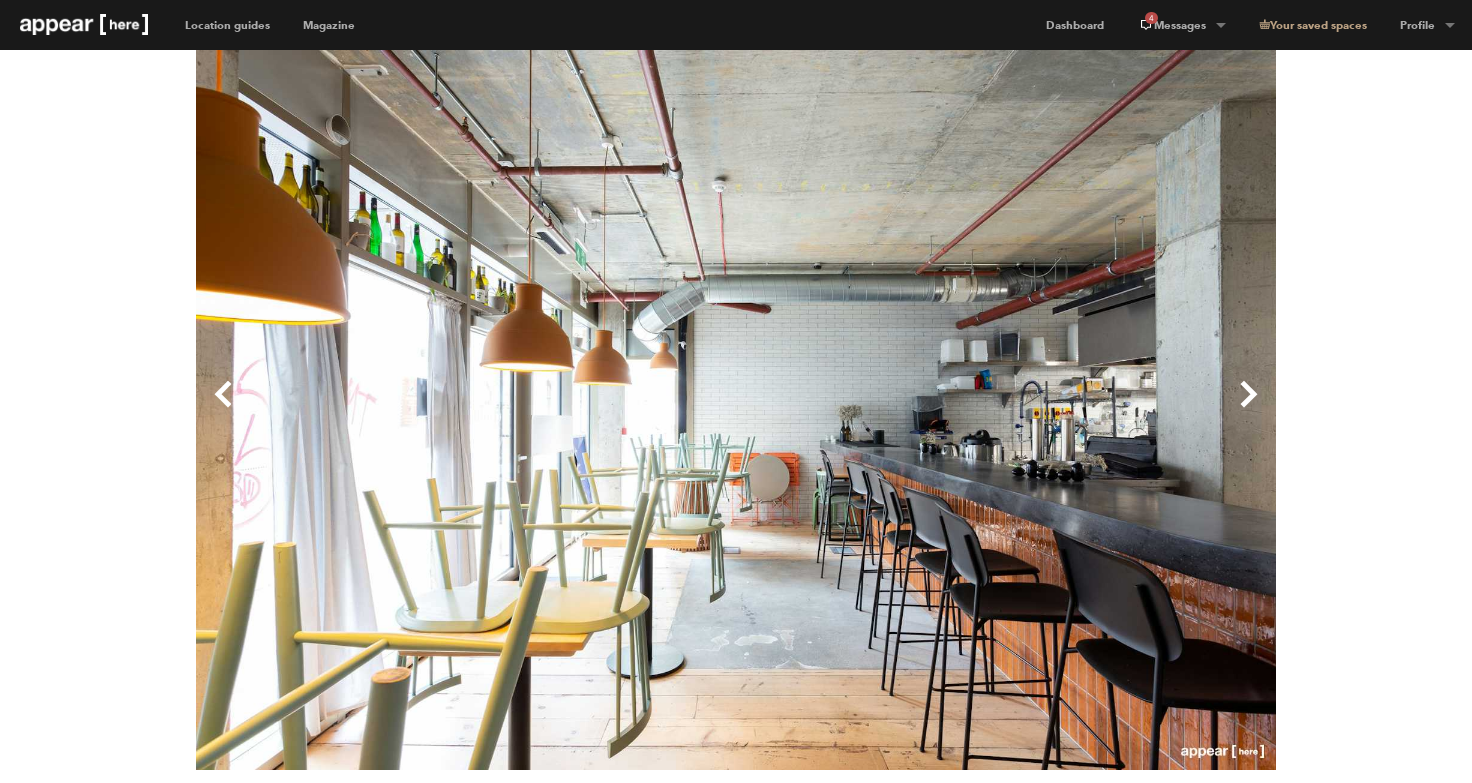 click on "Next" at bounding box center [1006, 410] 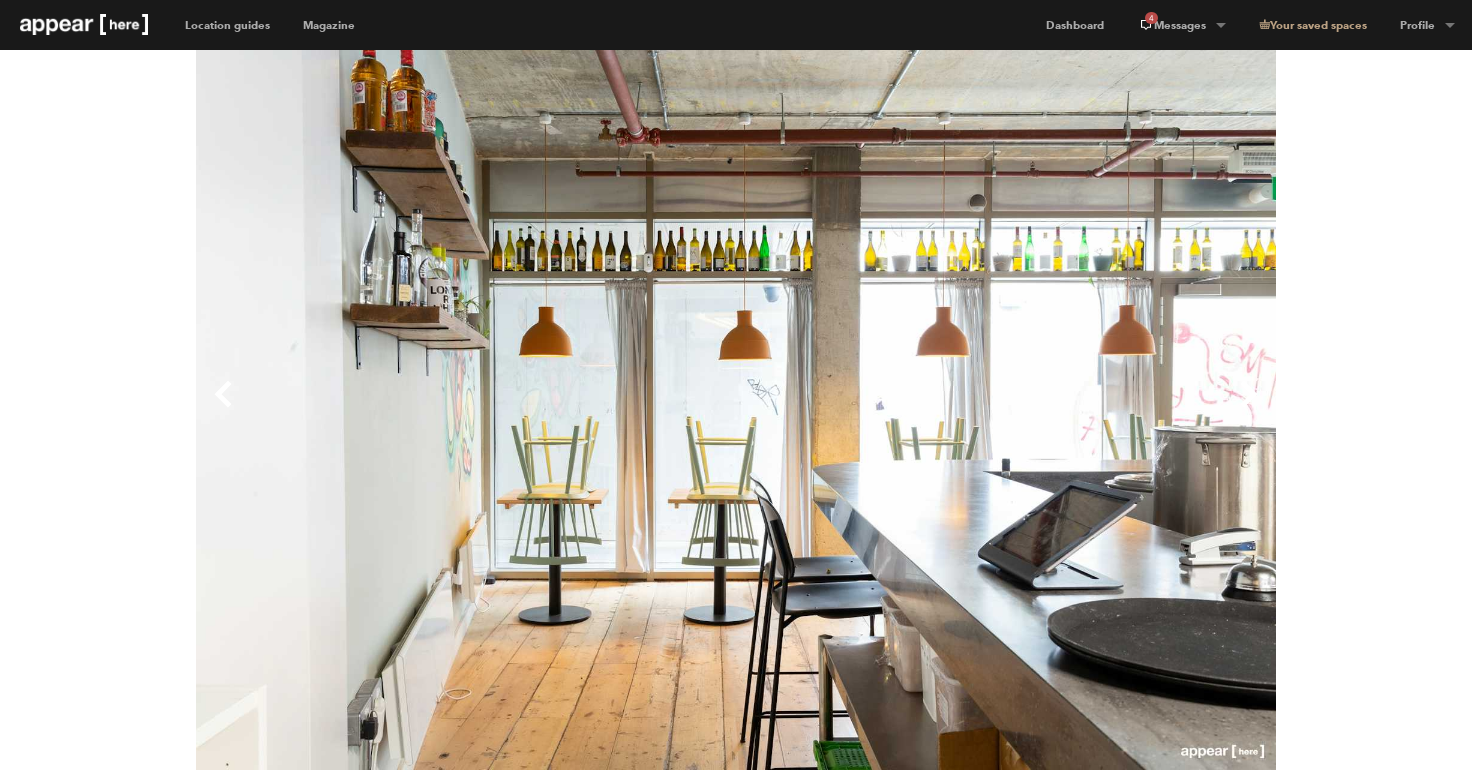click on "Next" at bounding box center (1006, 410) 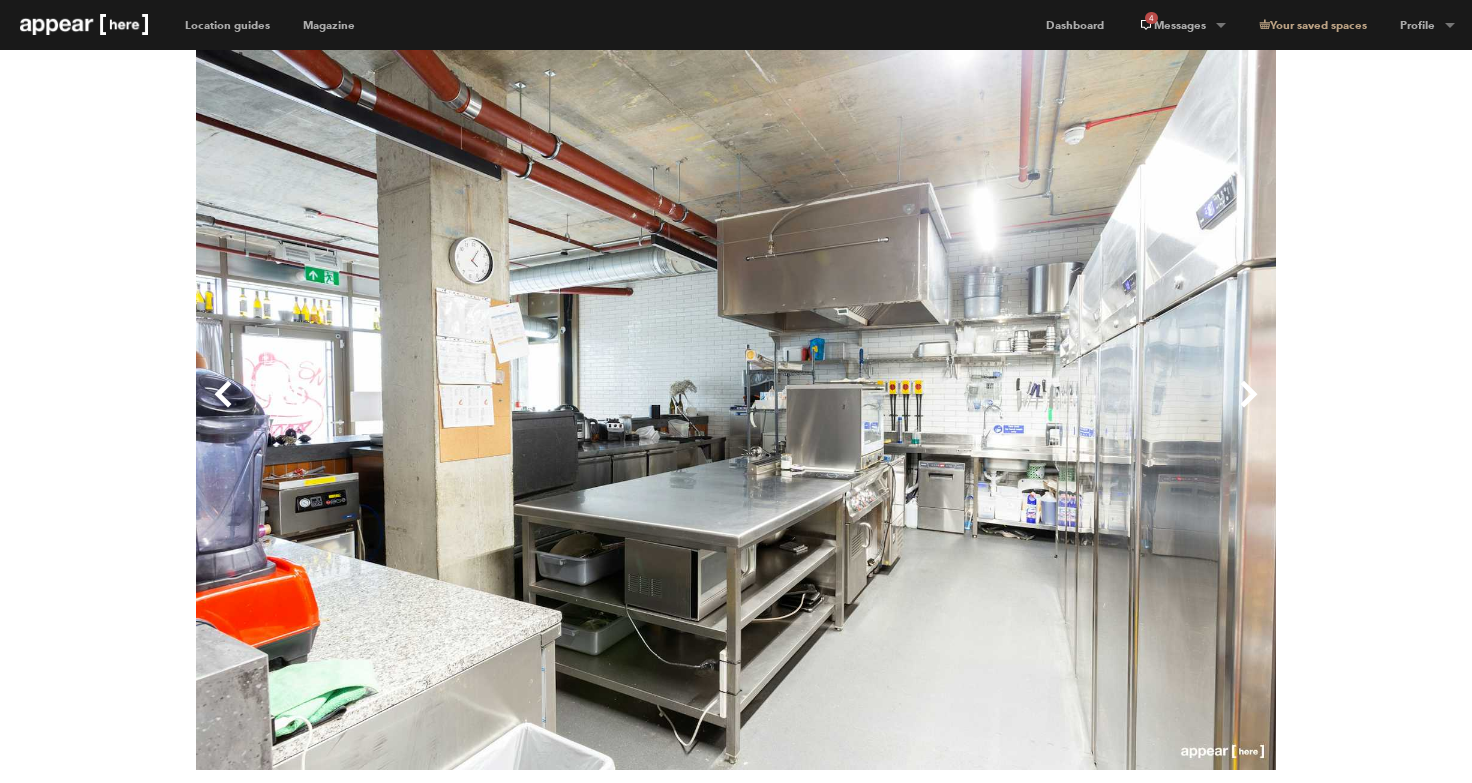 click on "Next" at bounding box center (1006, 410) 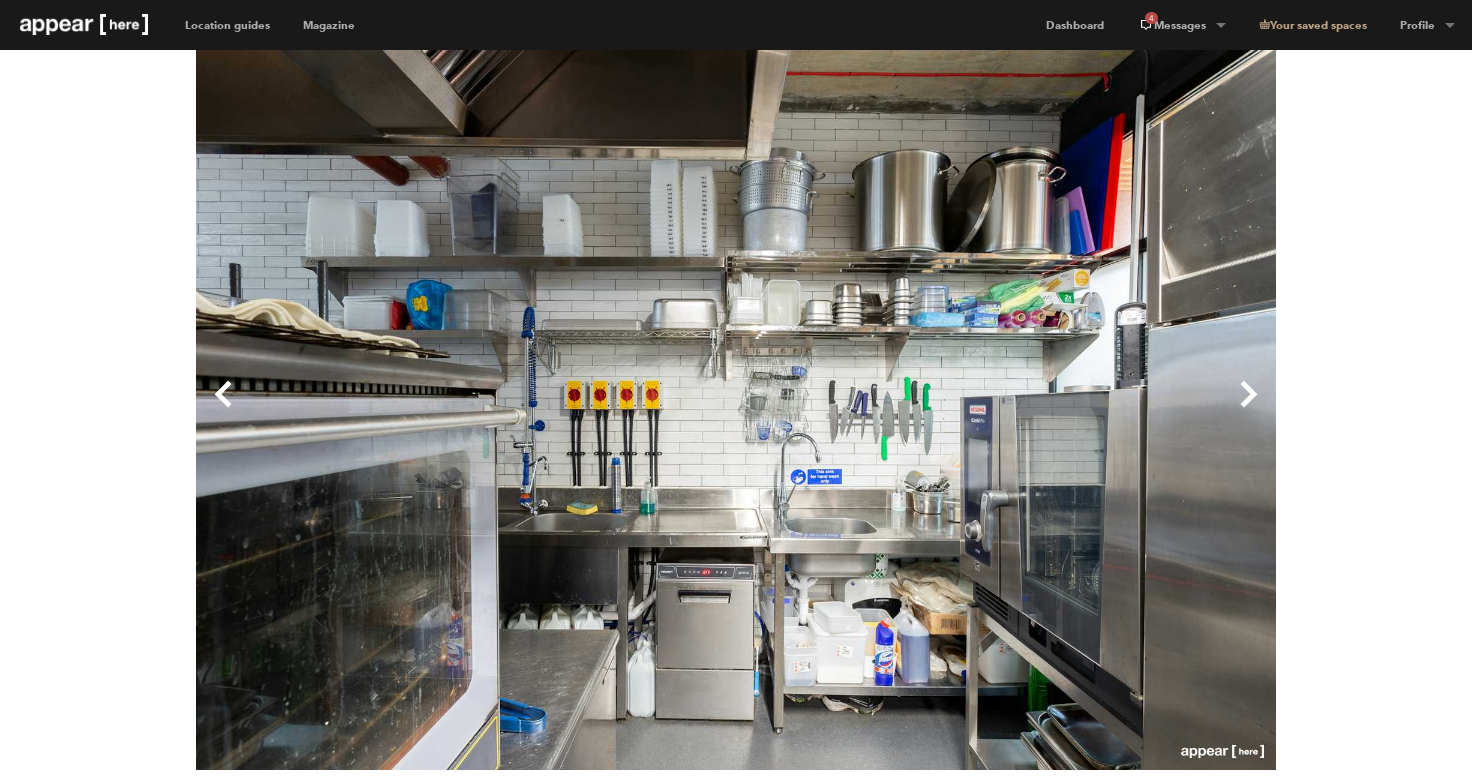 click on "Next" at bounding box center [1006, 410] 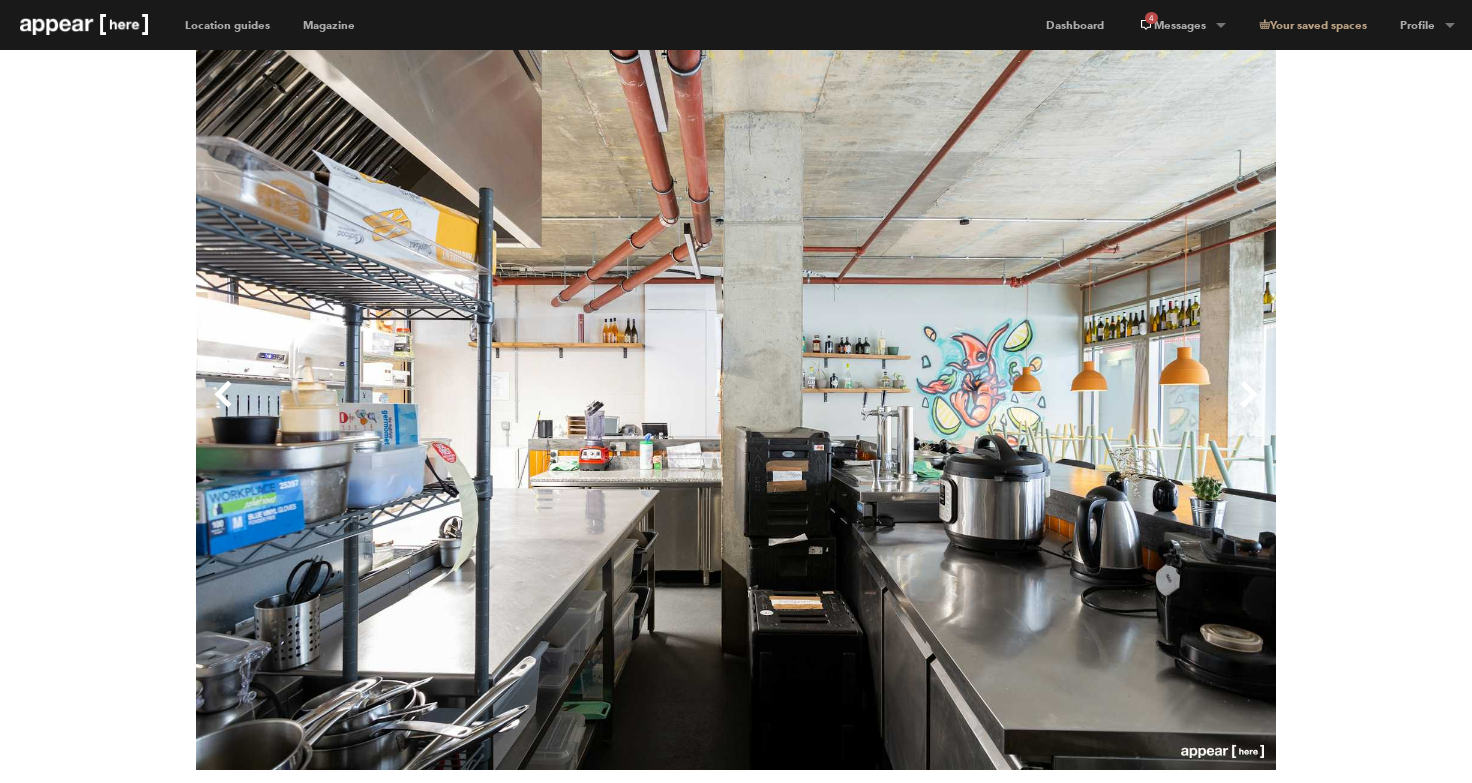 click on "Previous Next [STREET], [CITY] - The Modern F&B Space [CITY] [BOROUGH] [STREET], [CITY] - The Modern F&B Space
Location
Floorplan
3D tour 732 sqft Retail Bar & Restaurant Event Shop Share Unique A little about this space Step into this stunning ground-floor corner unit with an industrial style, perfect for a range of commercial uses, including a restaurant. The space features floor-to-ceiling glazing, downlighters, a polished concrete floor, and air conditioning. An additional rear door leading to the communal internal atrium and ground/basement floor commercial units in the Monohaus development, this space offers both functionality and style. Enjoy the convenience of a fully equipped restaurant-style kitchen with extraction, fridges, and hobs.
Show more Chevron-up 30 days minimum booking Amenities (7 available) Lighting Wheelchair accessible Wifi Kitchen extraction Counters Toilets Show more Chevron-up Home truths License details A3 (Restaurants and Cafes) Chevron-up" at bounding box center (736, 1692) 